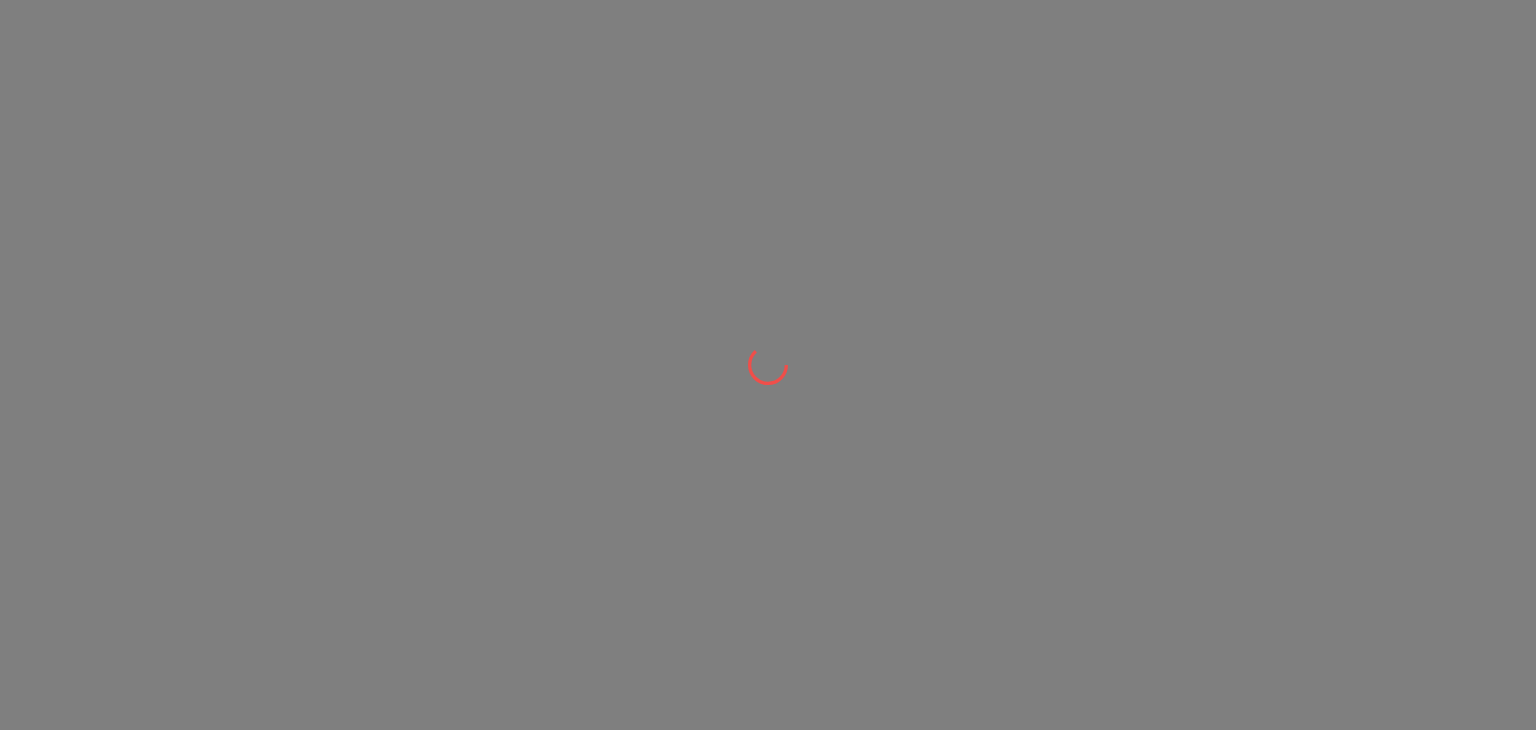 scroll, scrollTop: 0, scrollLeft: 0, axis: both 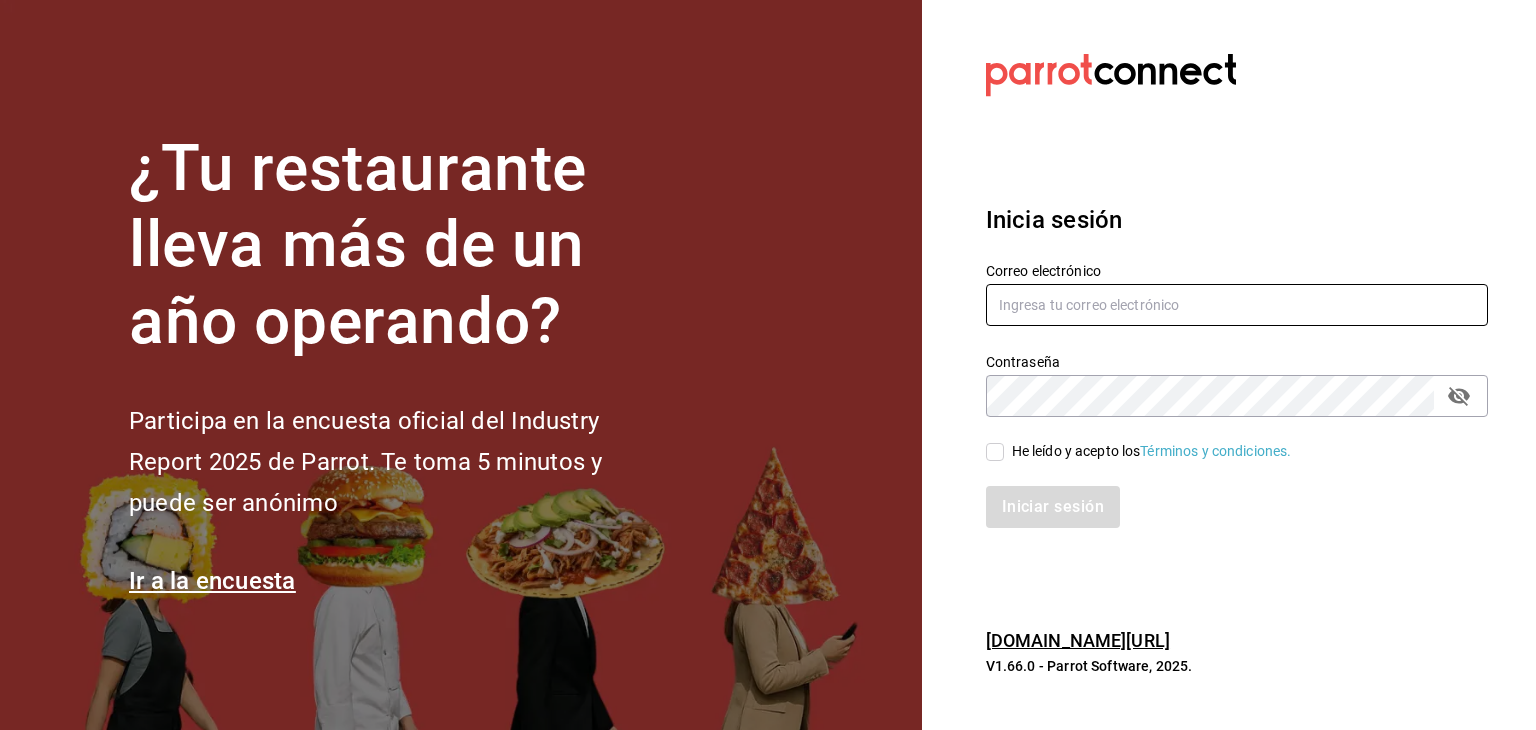 click at bounding box center [1237, 305] 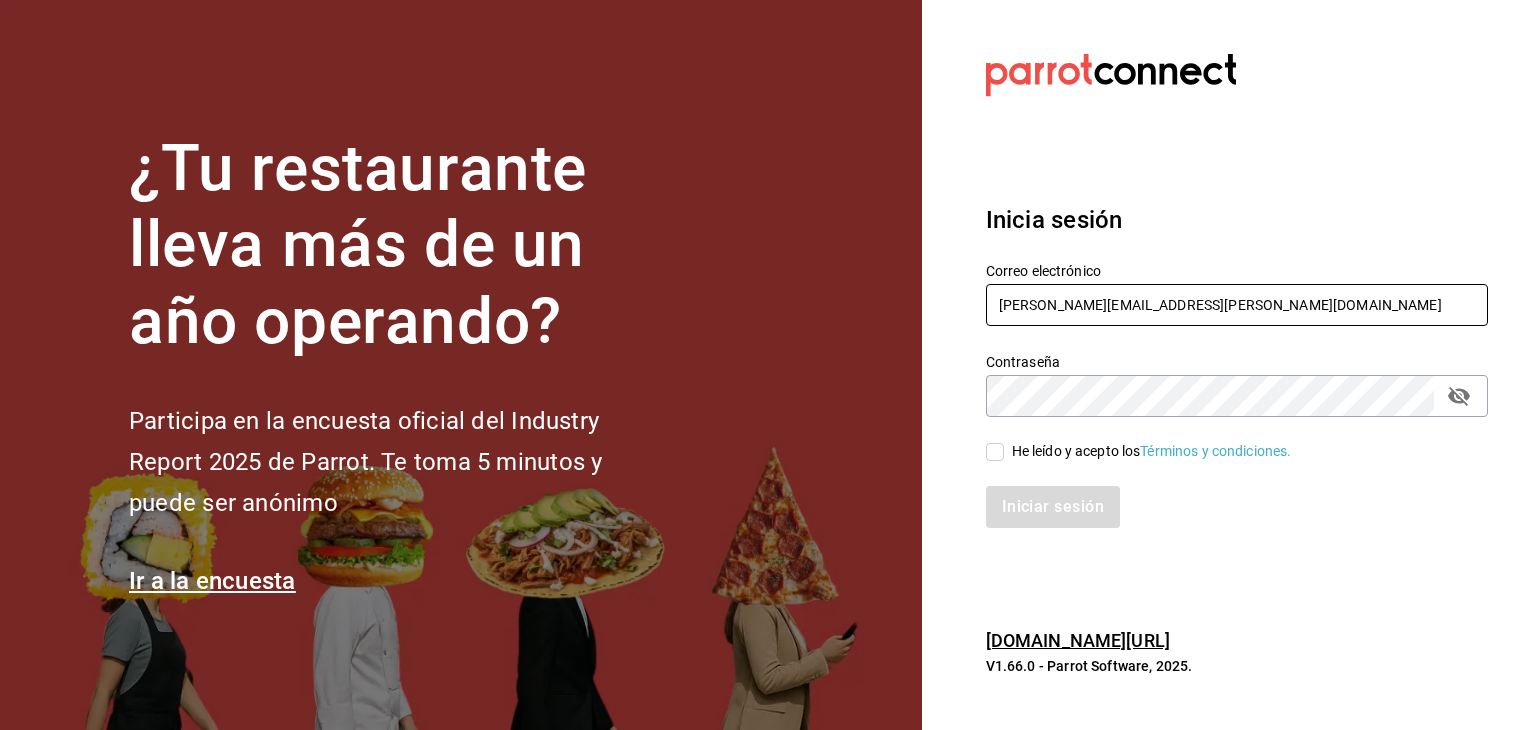 type on "[PERSON_NAME][EMAIL_ADDRESS][PERSON_NAME][DOMAIN_NAME]" 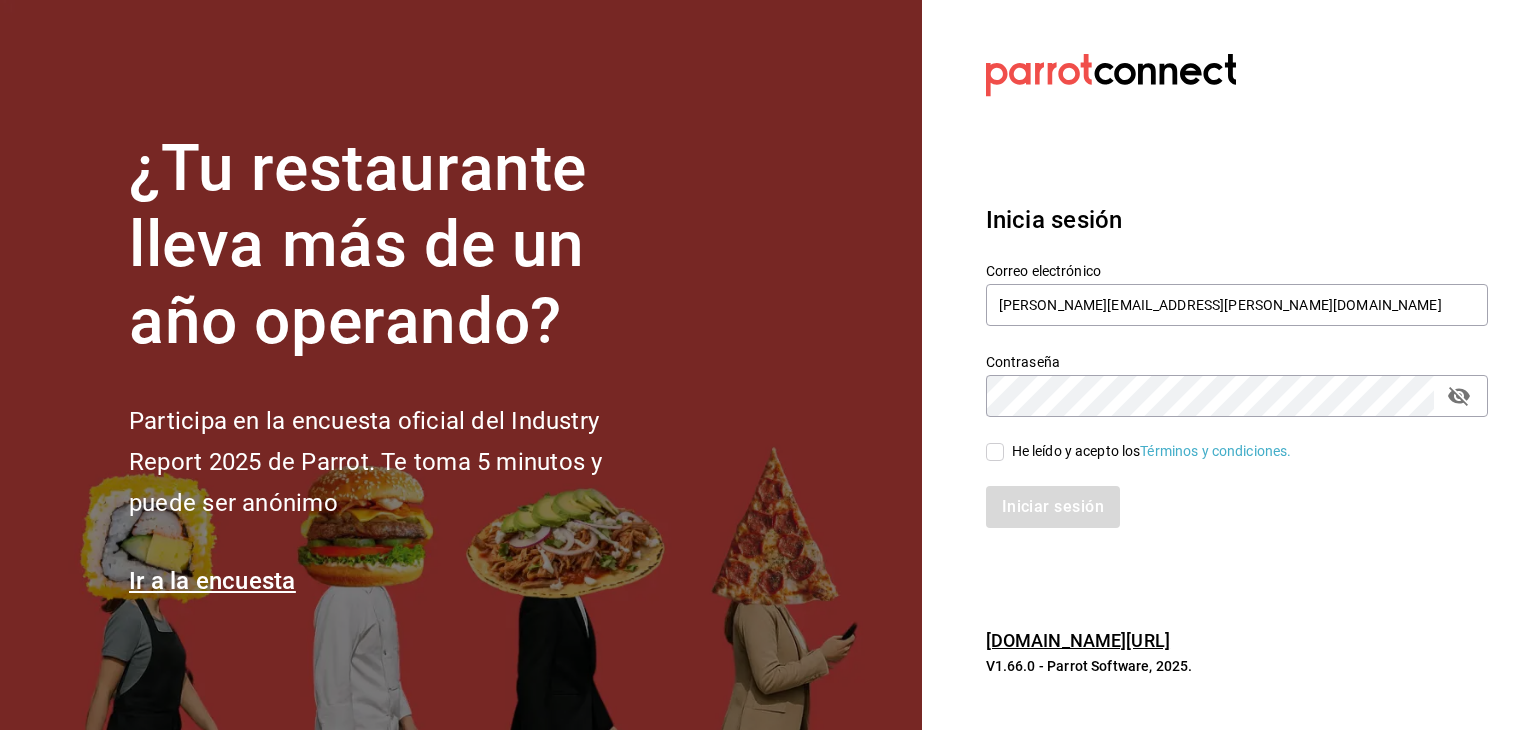 click on "He leído y acepto los  Términos y condiciones." at bounding box center [995, 452] 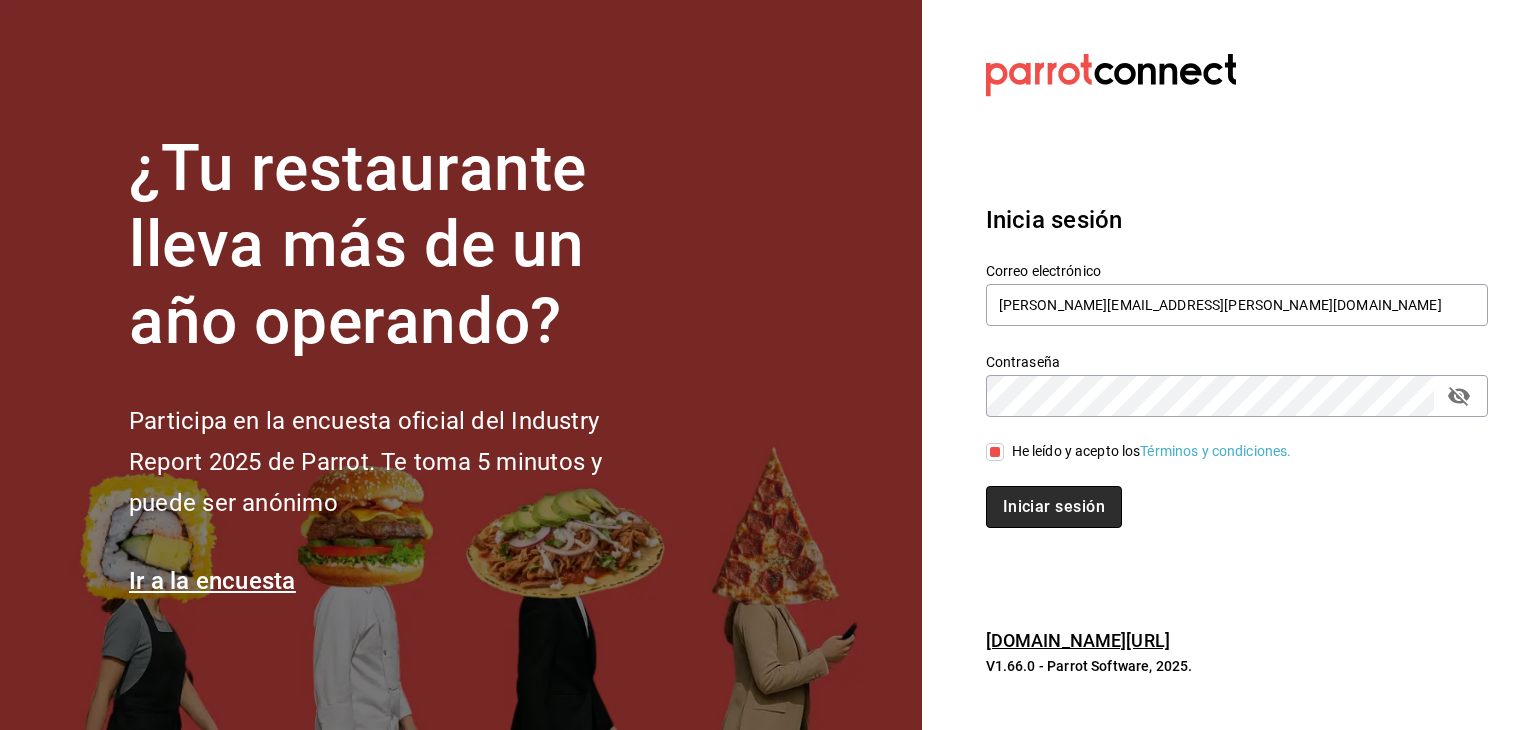 click on "Iniciar sesión" at bounding box center (1054, 507) 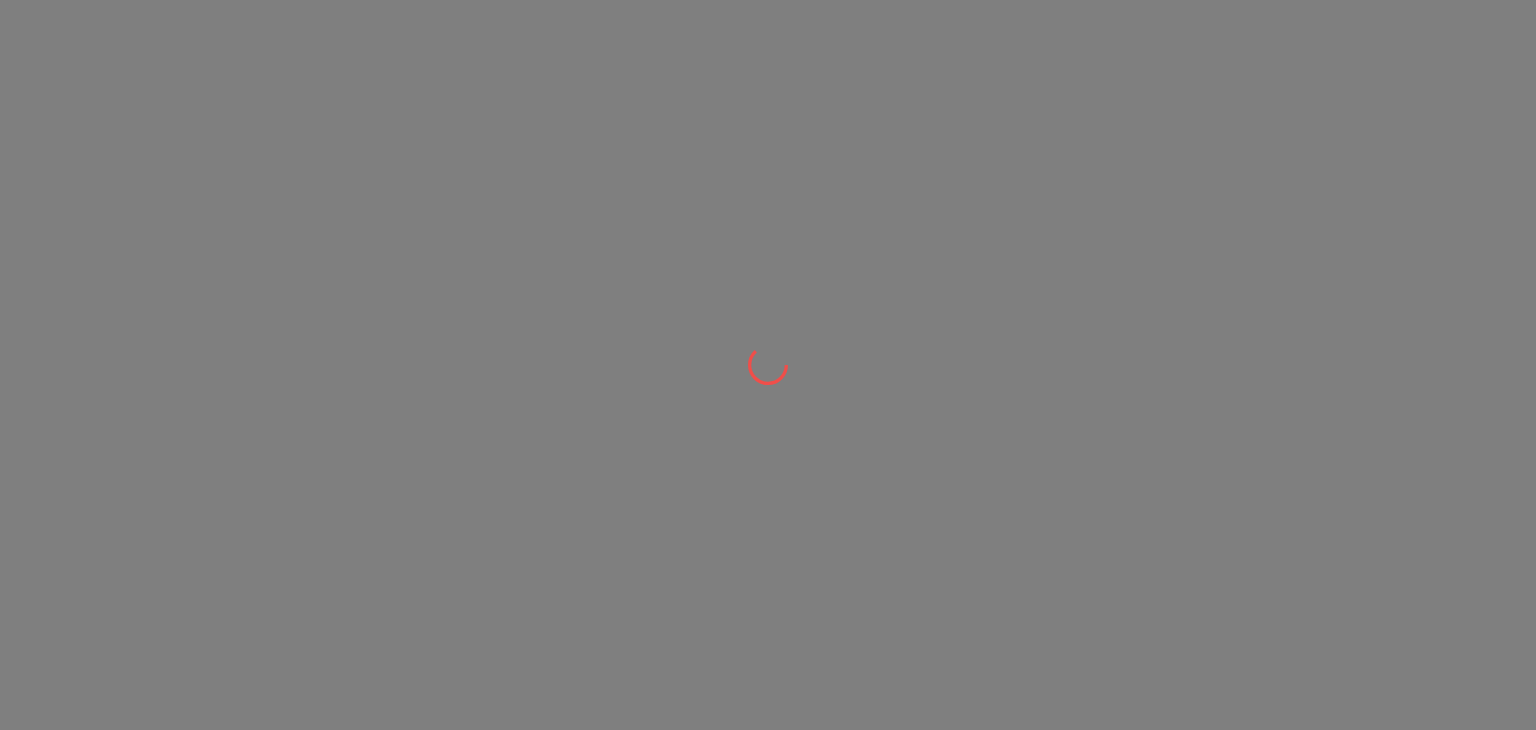 scroll, scrollTop: 0, scrollLeft: 0, axis: both 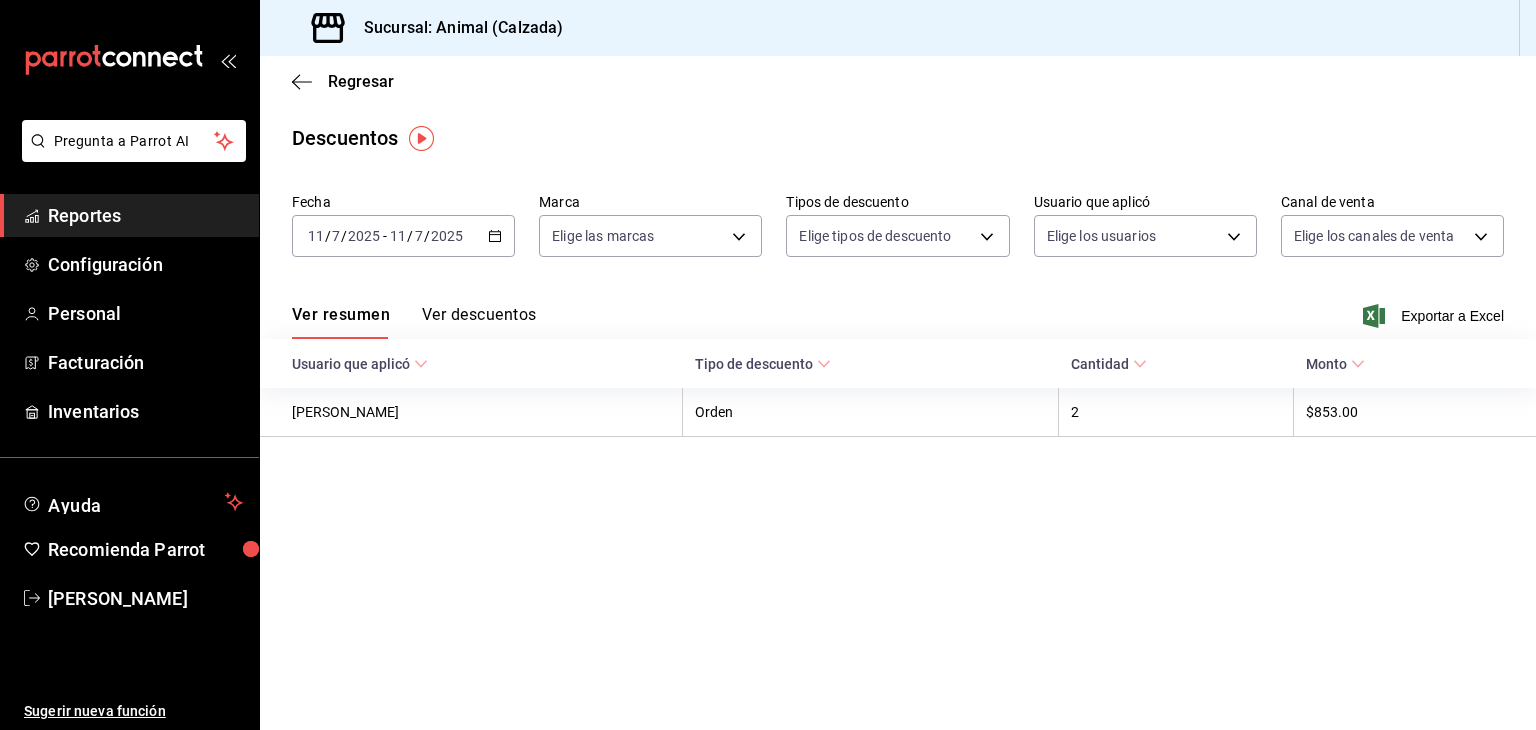click on "Regresar" at bounding box center [898, 81] 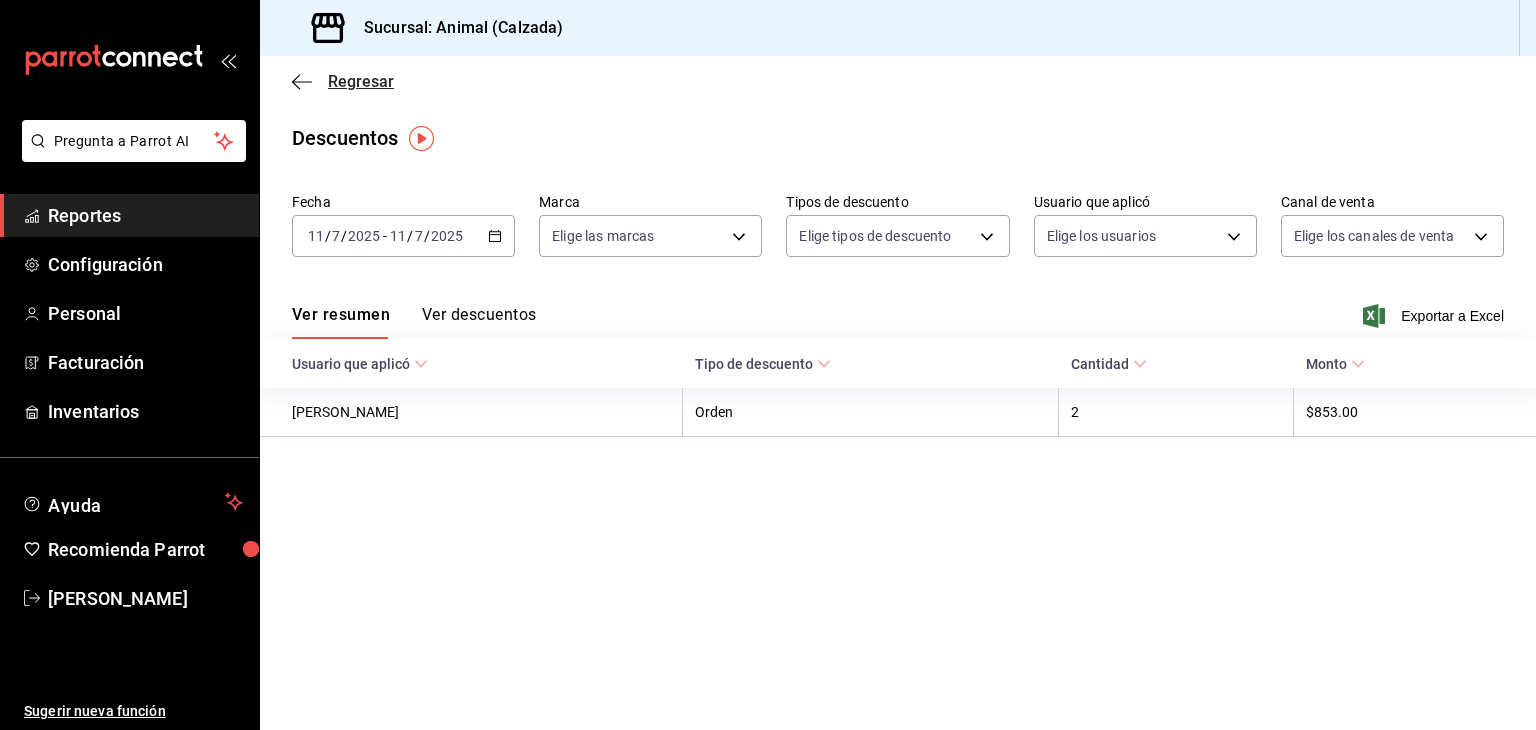 click 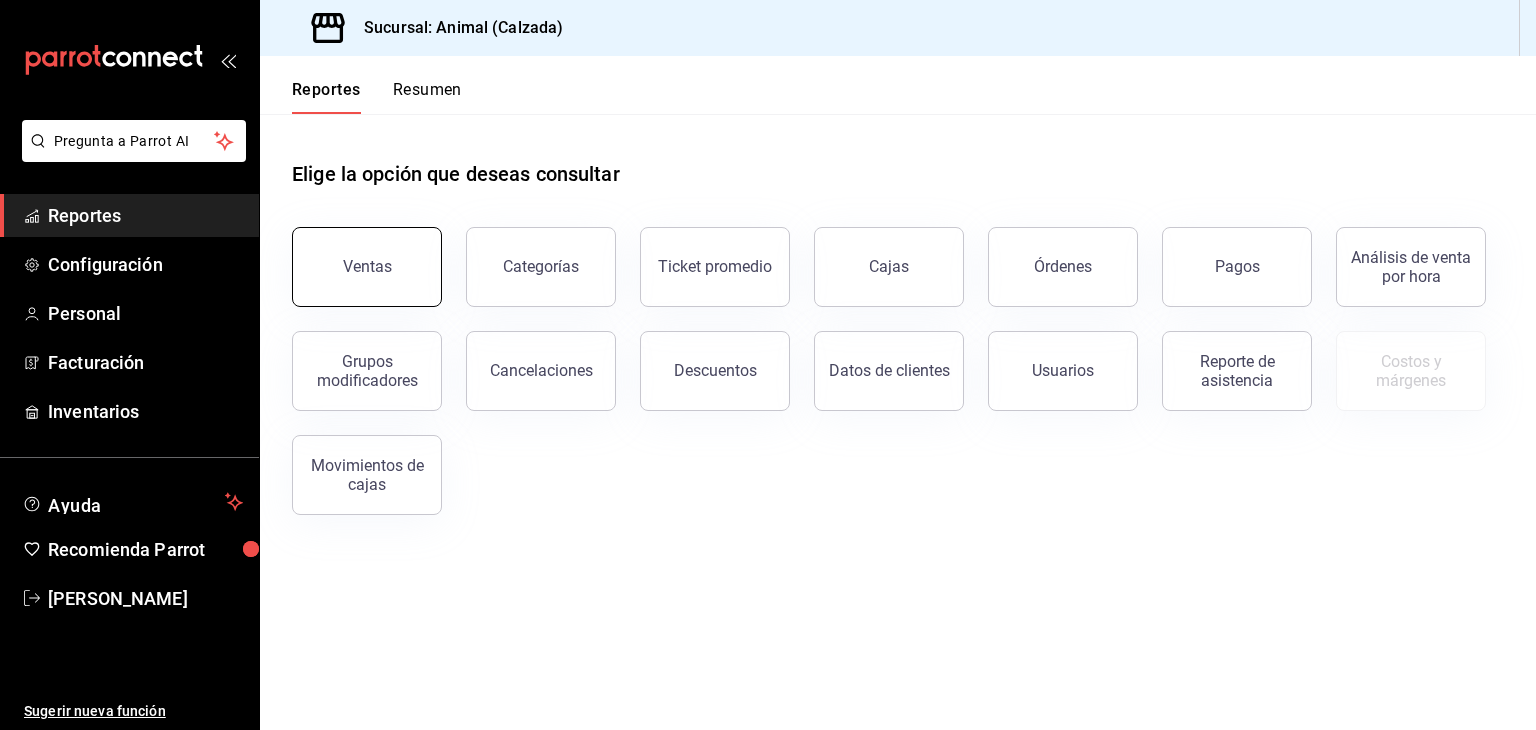 click on "Ventas" at bounding box center [367, 267] 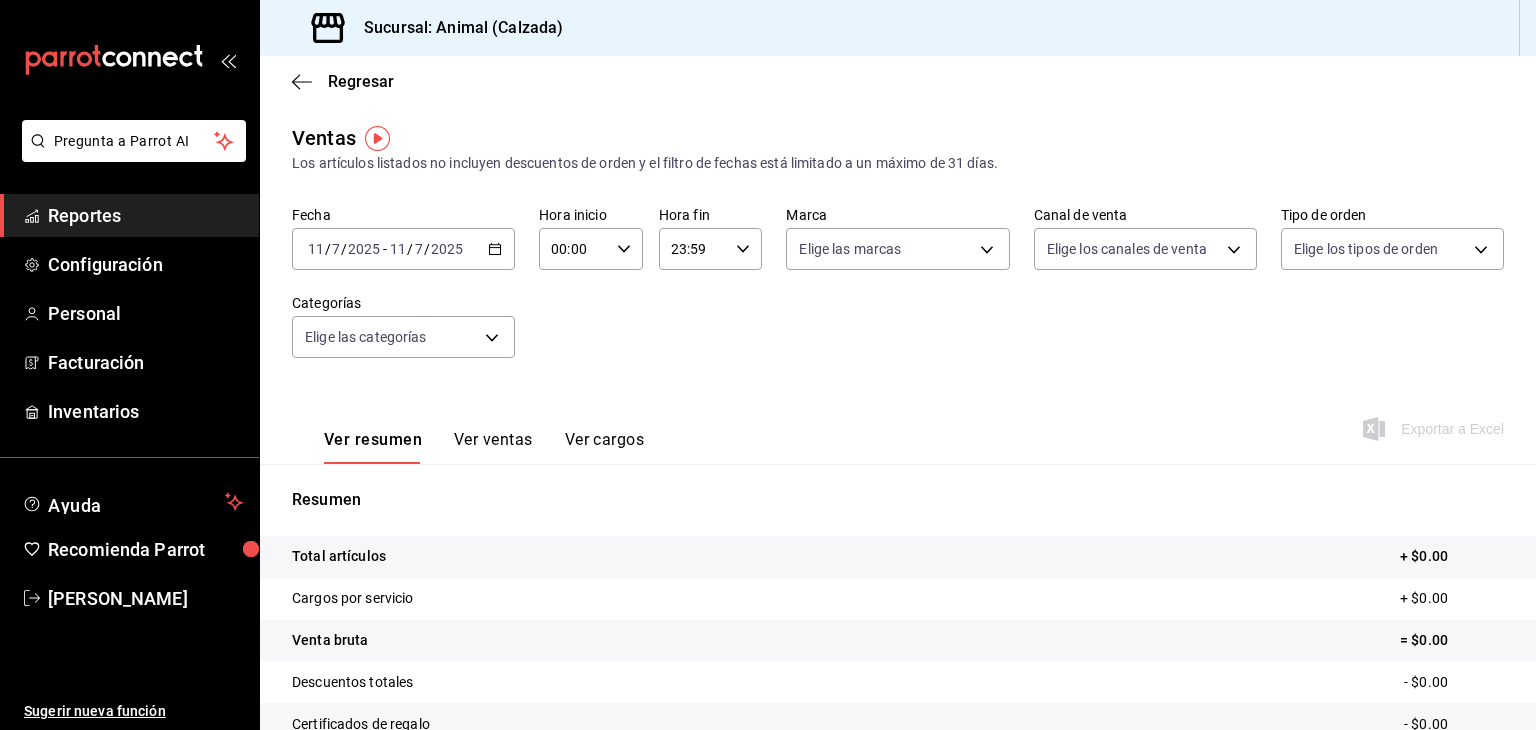 click on "2025" at bounding box center [364, 249] 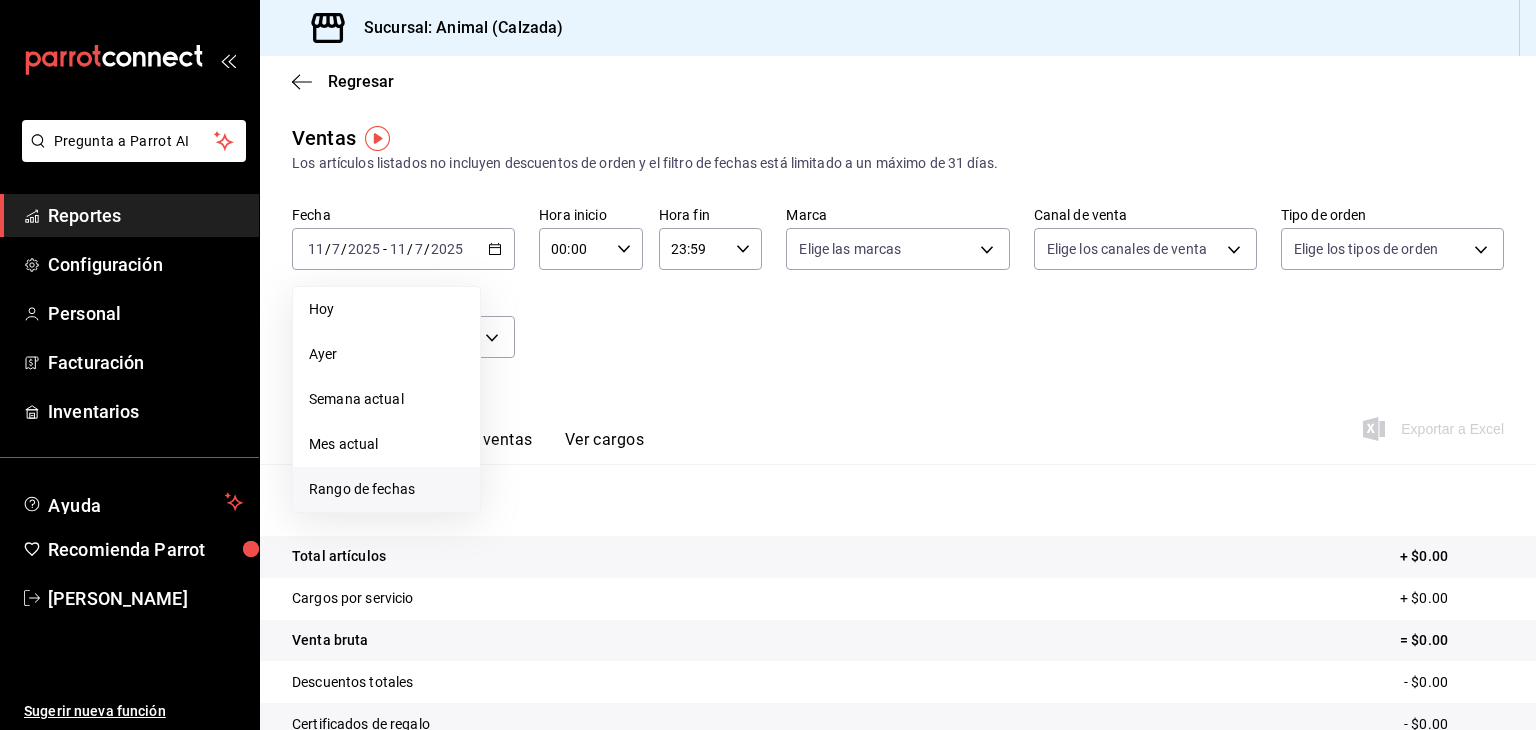 click on "Rango de fechas" at bounding box center [386, 489] 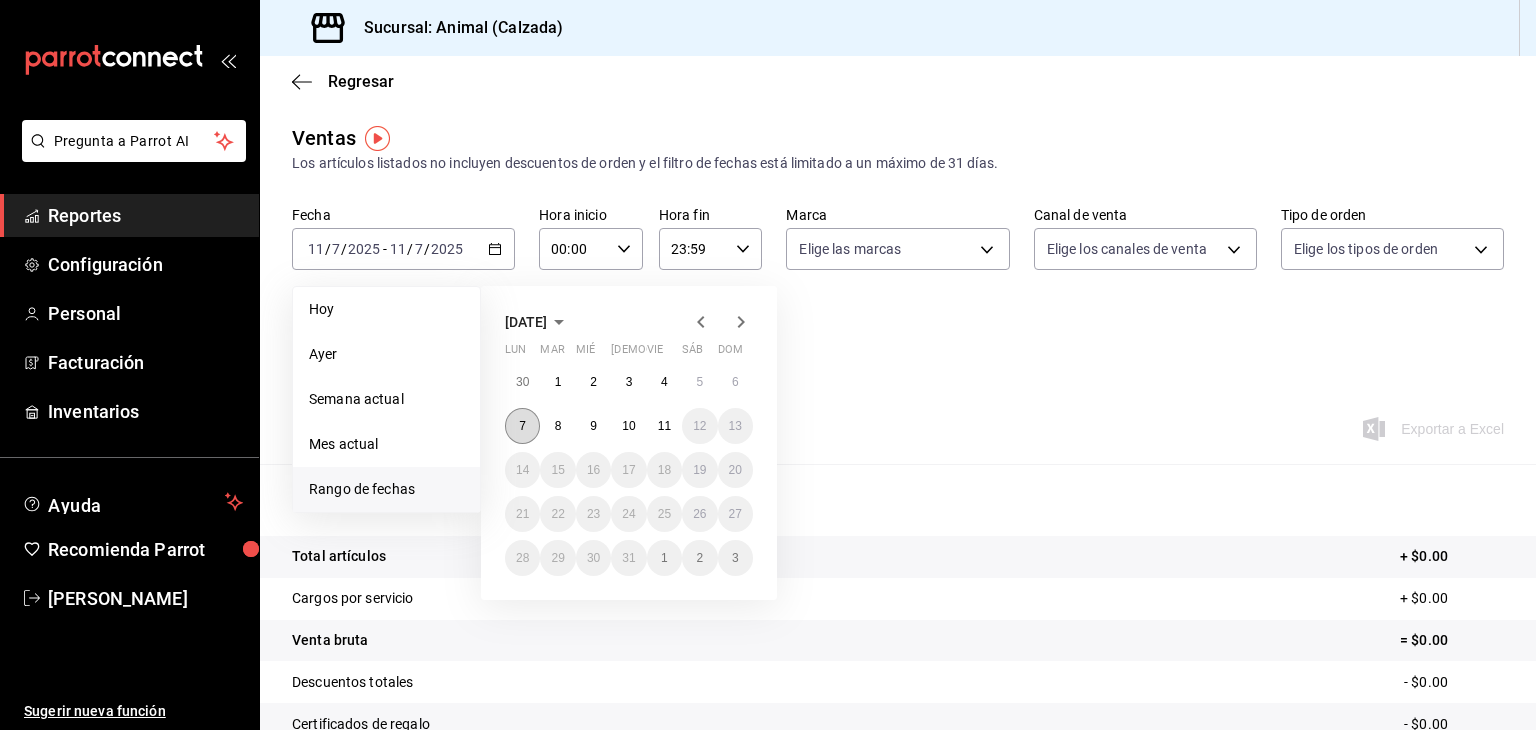 click on "7" at bounding box center (522, 426) 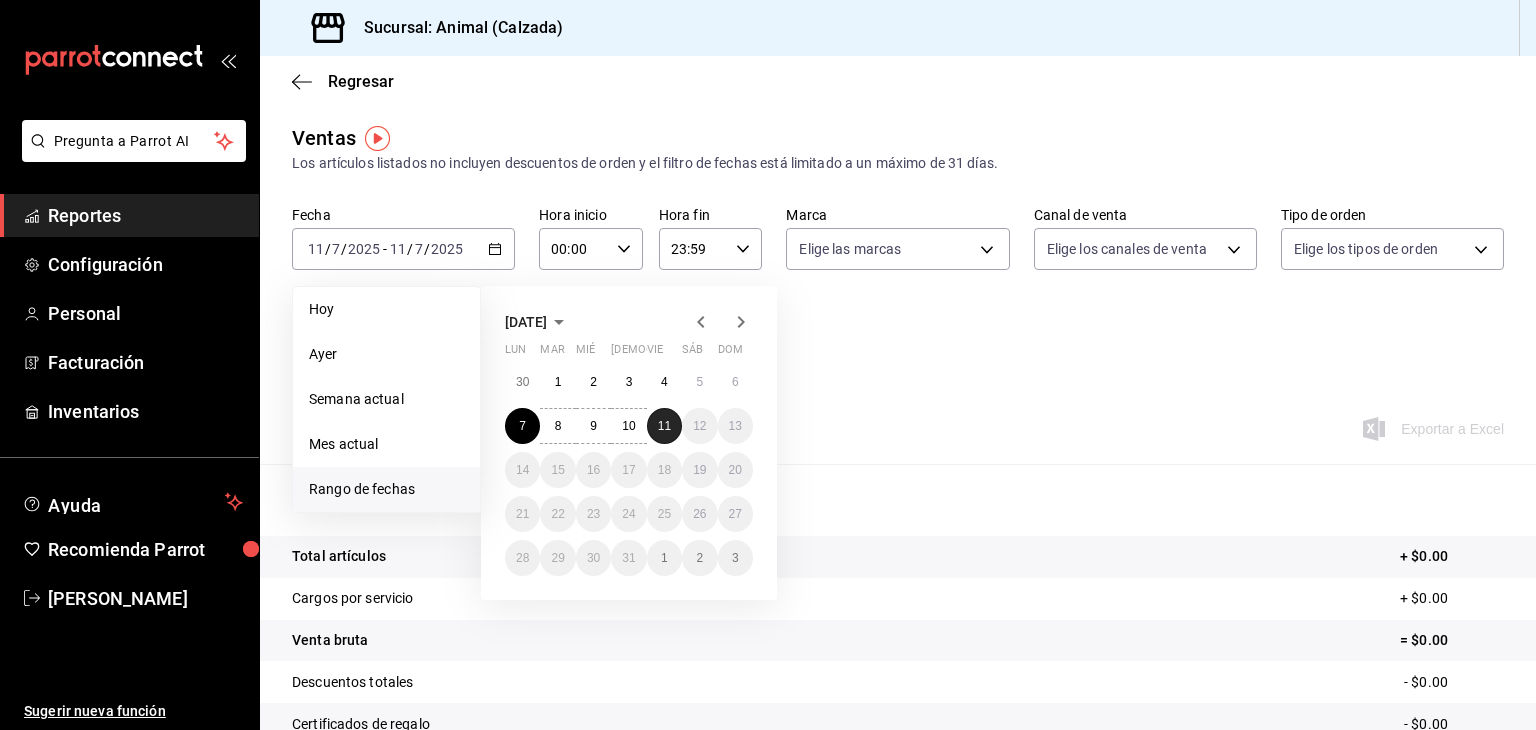 click on "11" at bounding box center [664, 426] 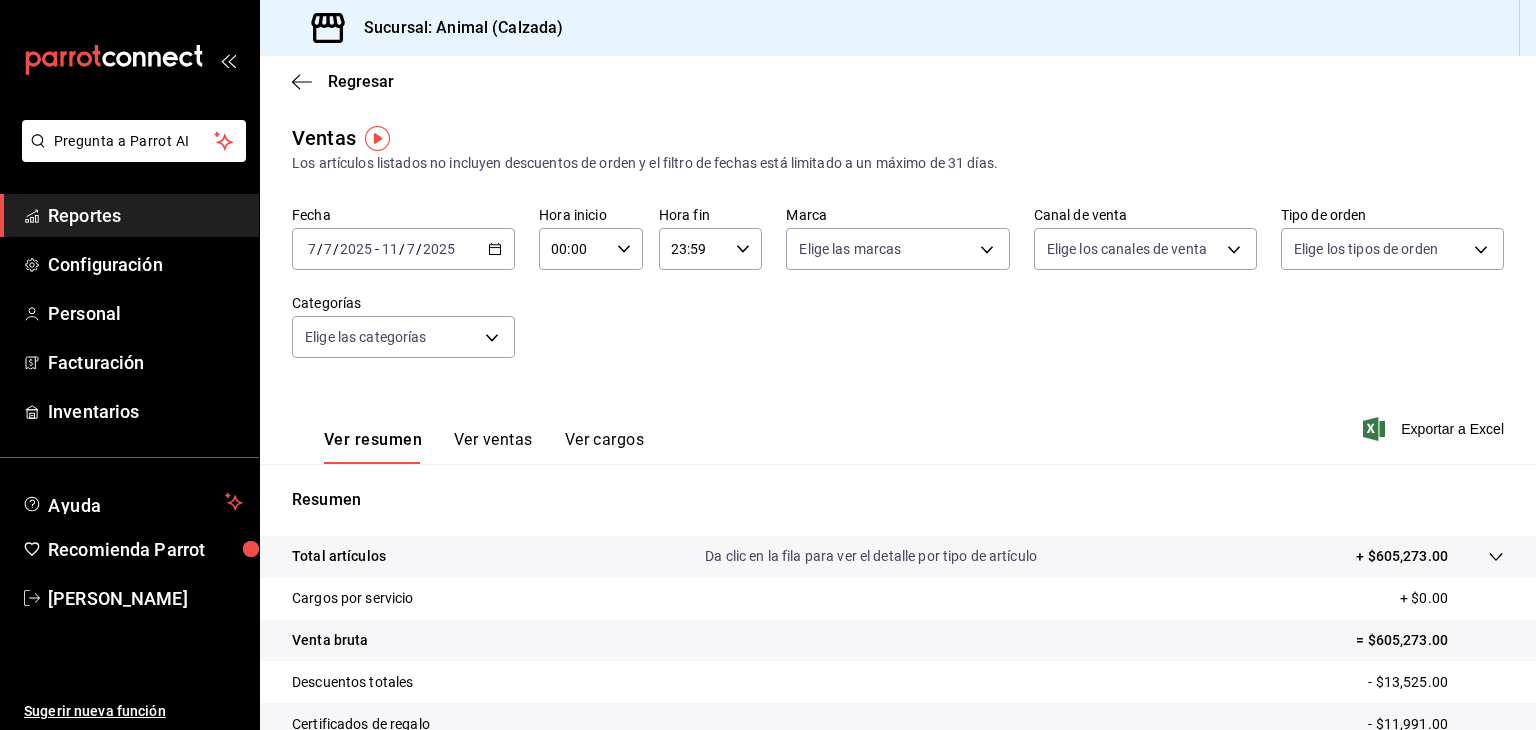 click on "00:00 Hora inicio" at bounding box center (591, 249) 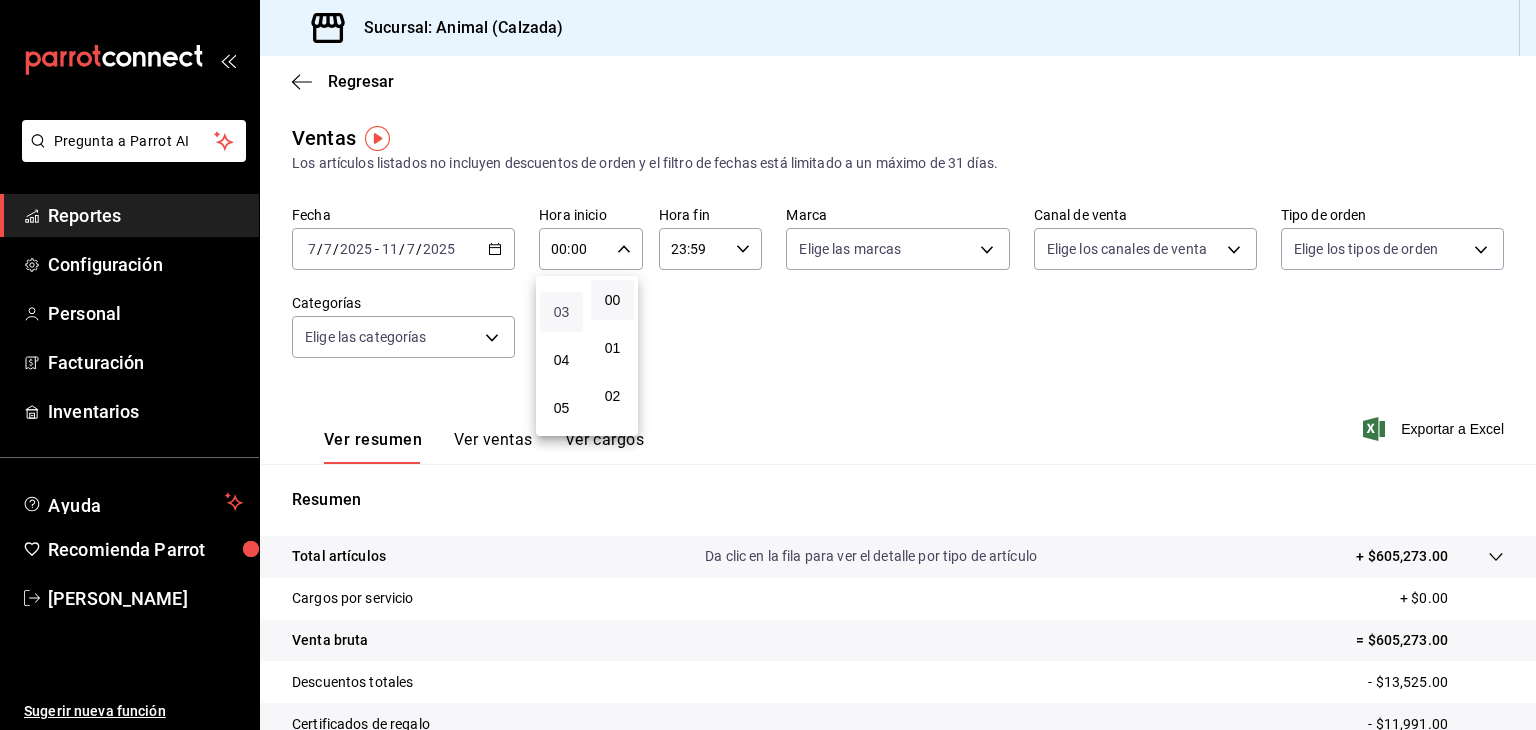scroll, scrollTop: 136, scrollLeft: 0, axis: vertical 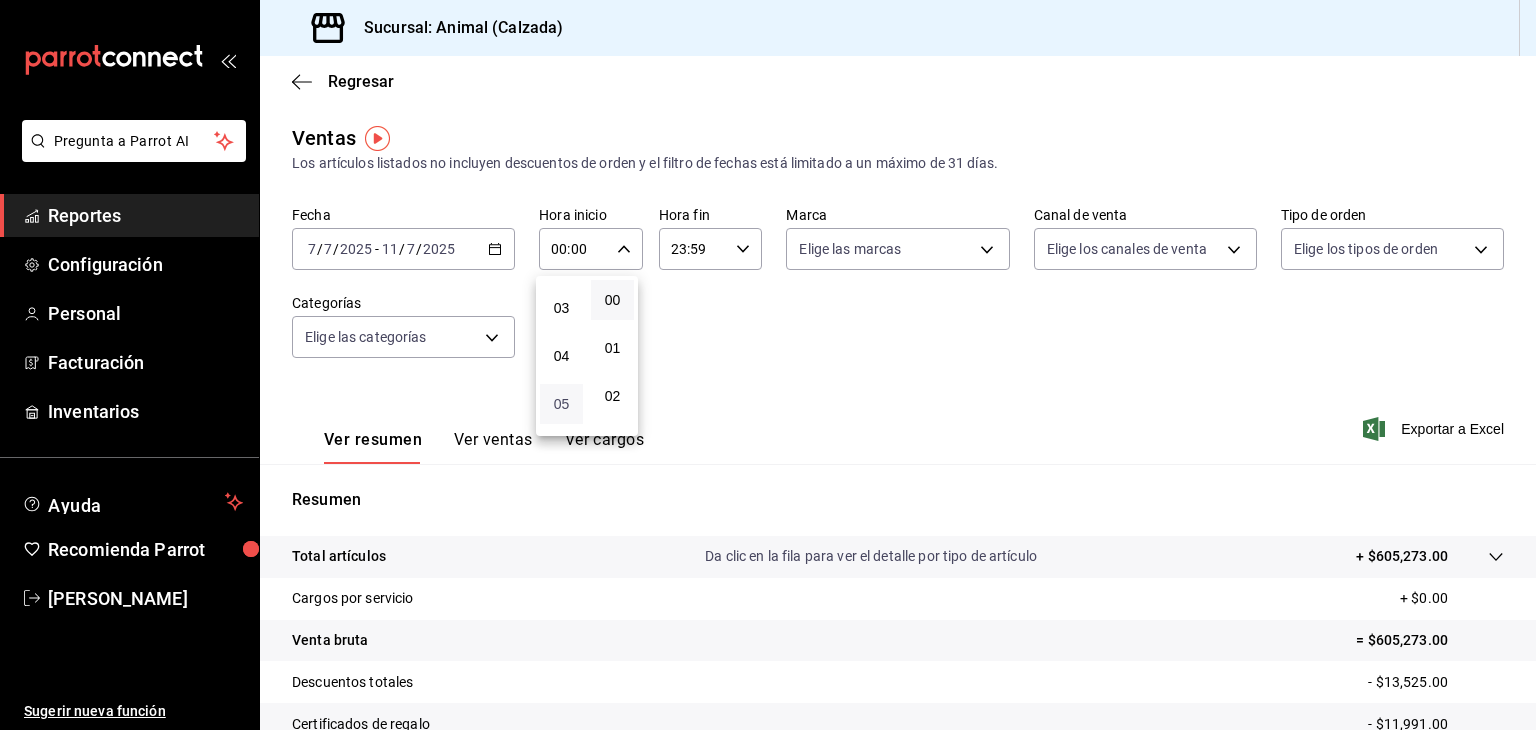 click on "05" at bounding box center [561, 404] 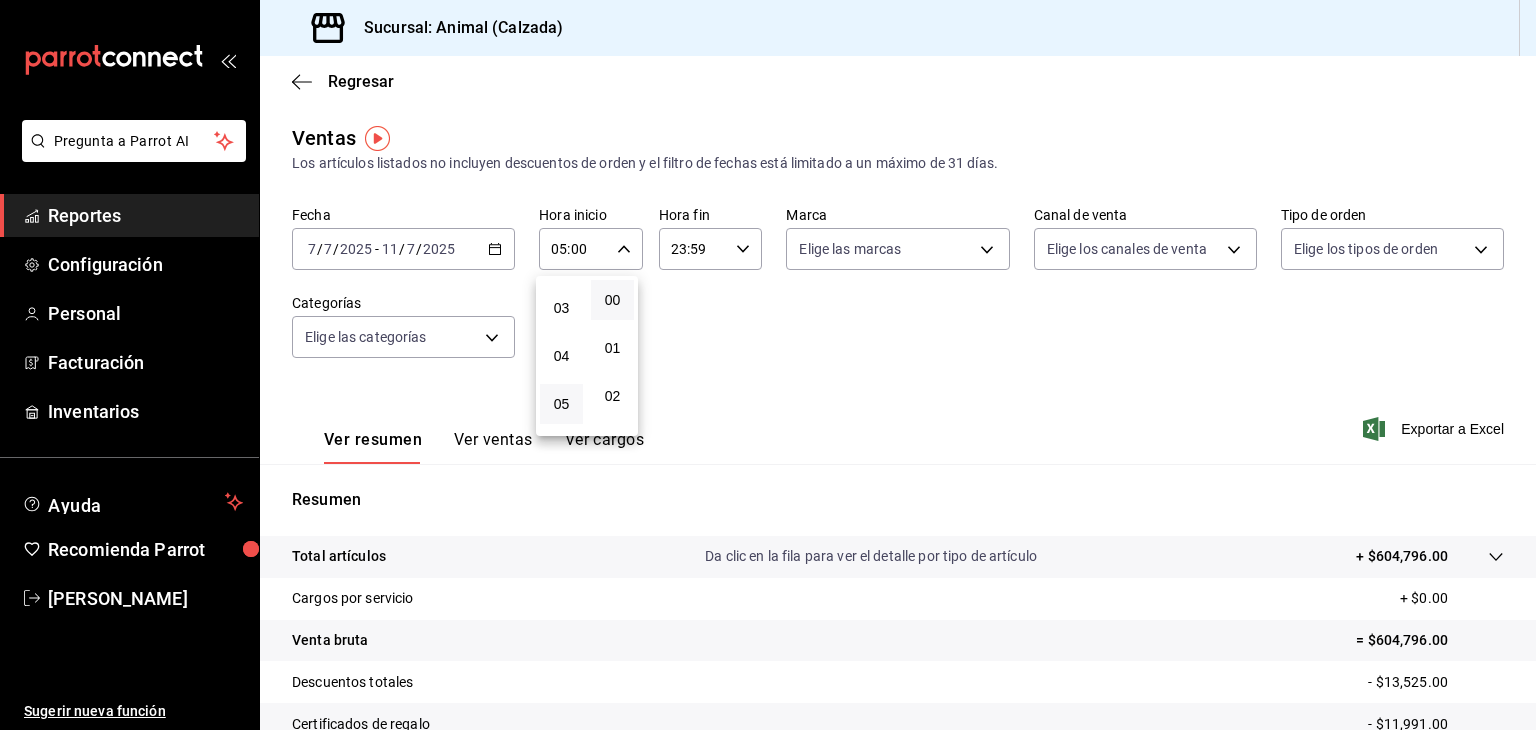 click at bounding box center (768, 365) 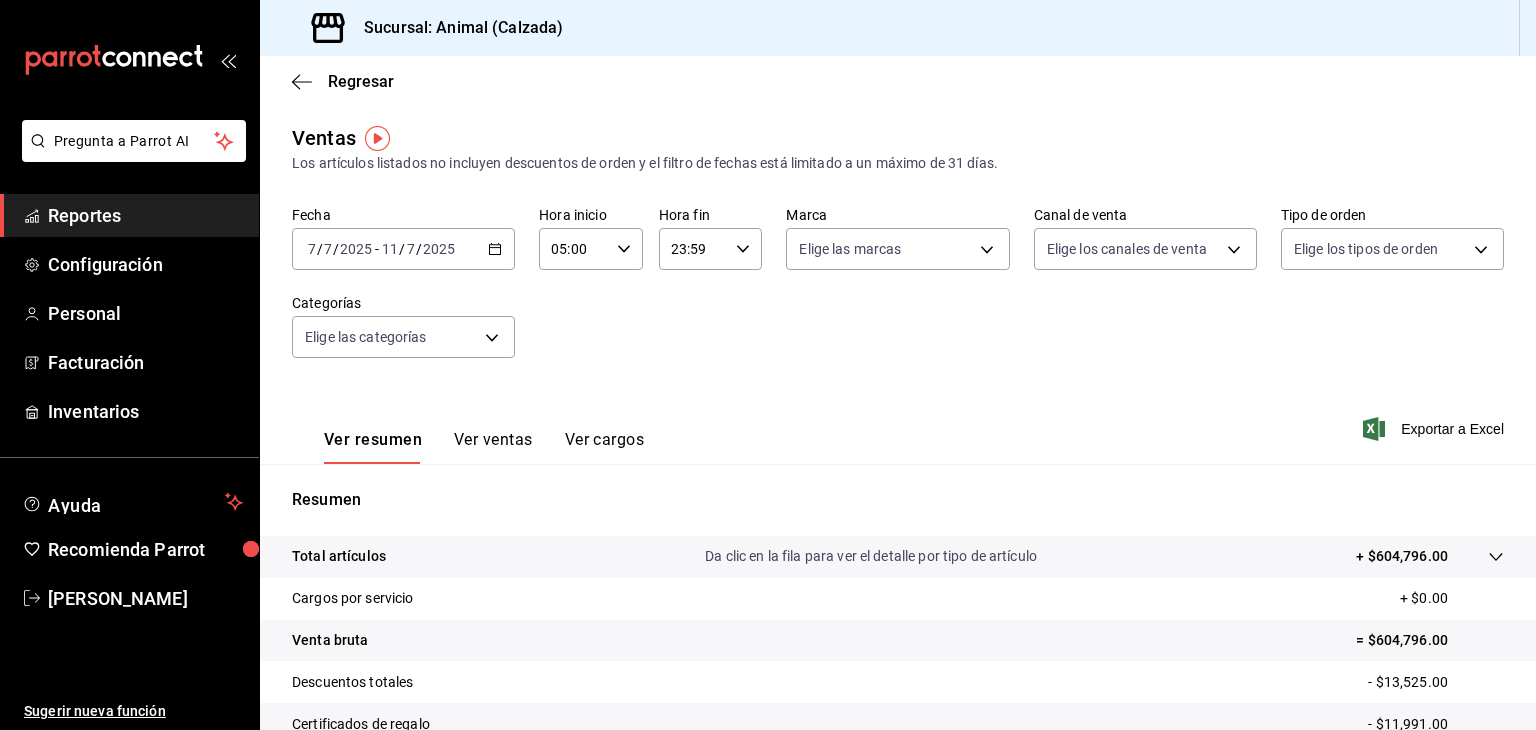 click on "23:59" at bounding box center (694, 249) 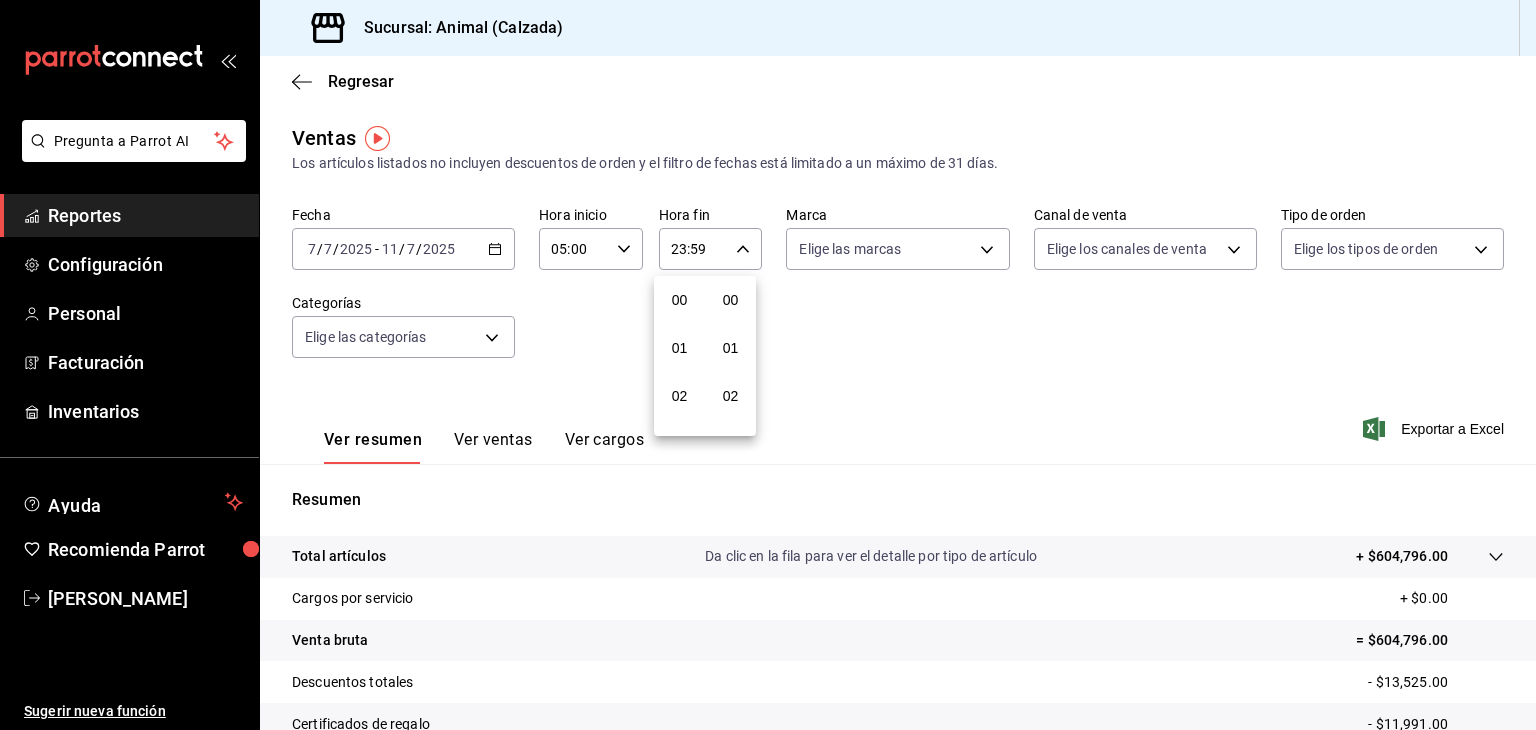 scroll, scrollTop: 1011, scrollLeft: 0, axis: vertical 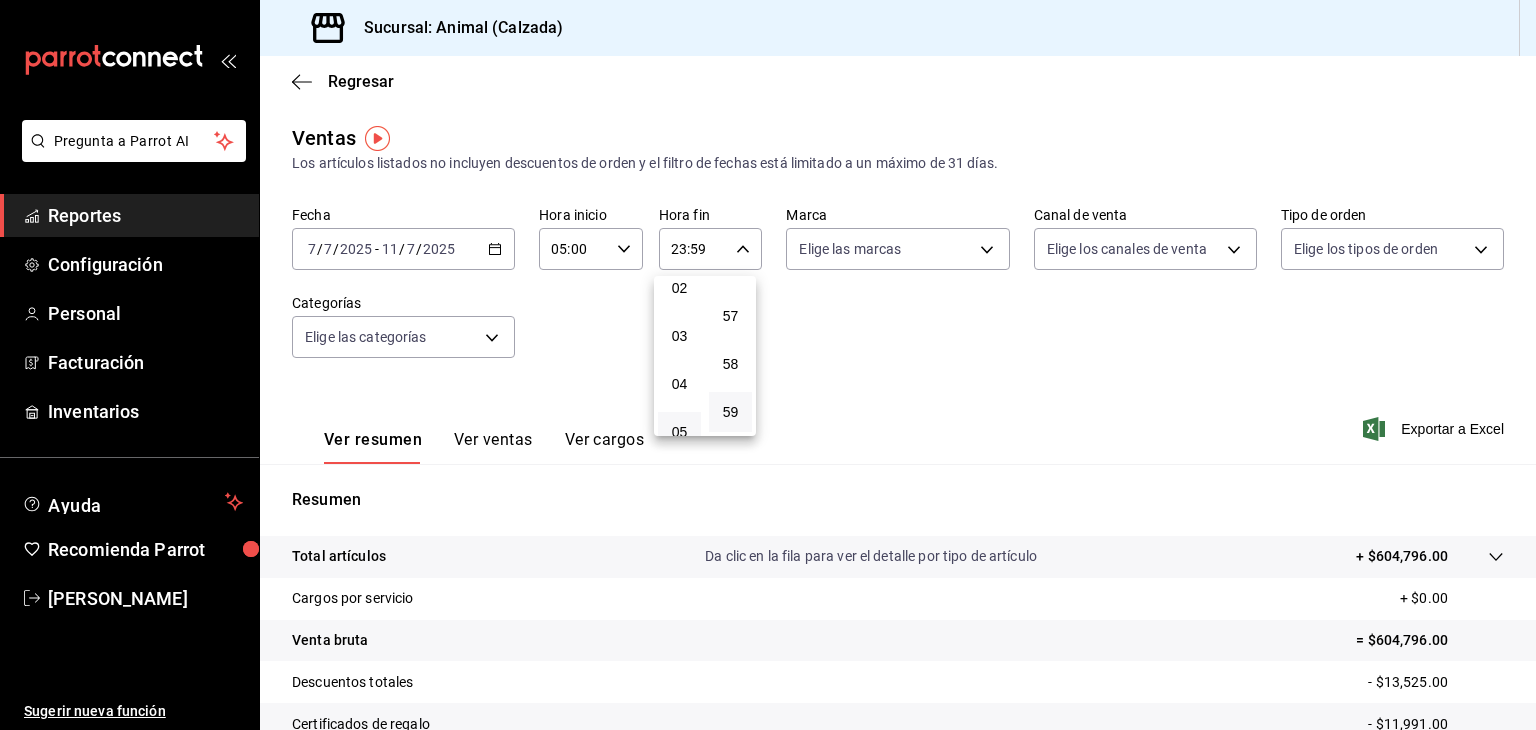 click on "05" at bounding box center [679, 432] 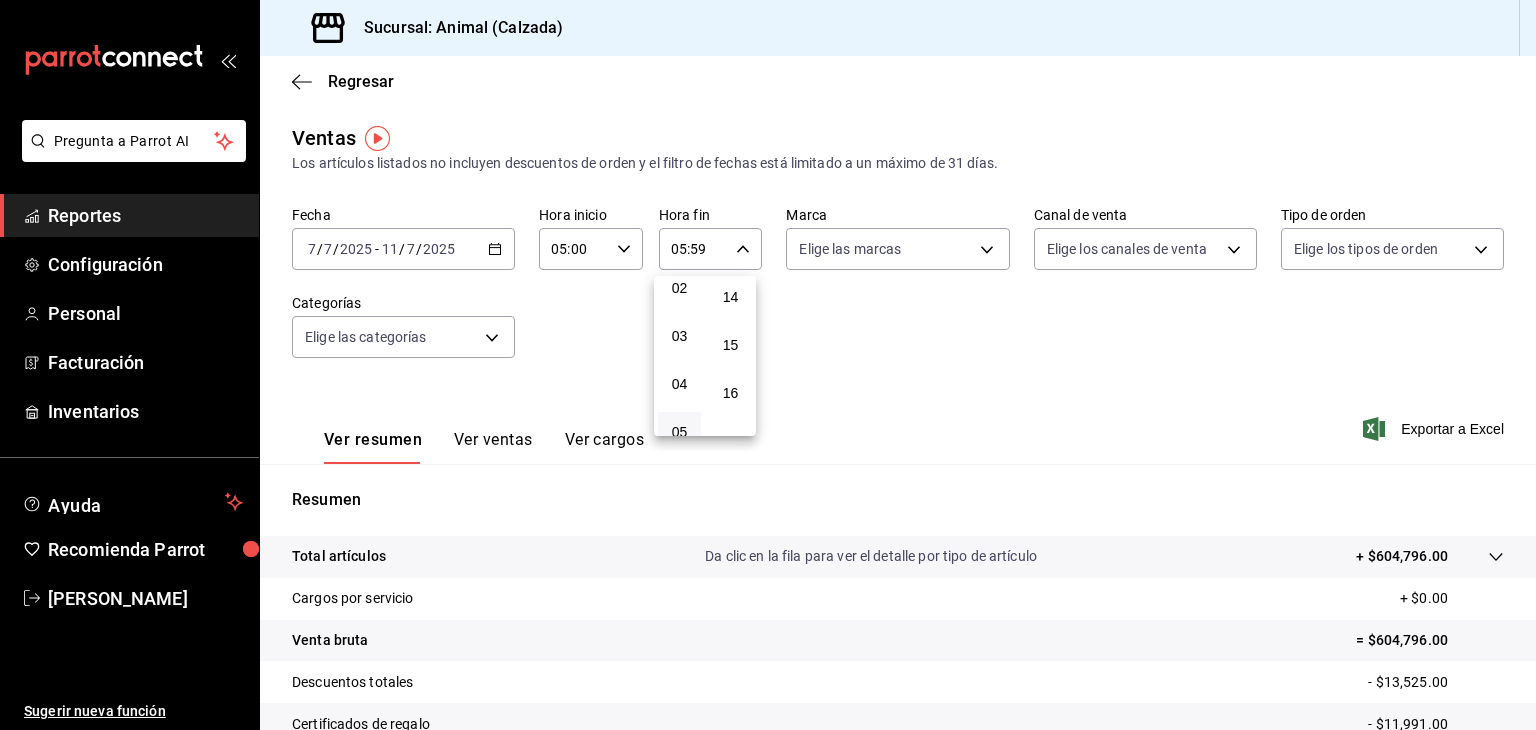 scroll, scrollTop: 0, scrollLeft: 0, axis: both 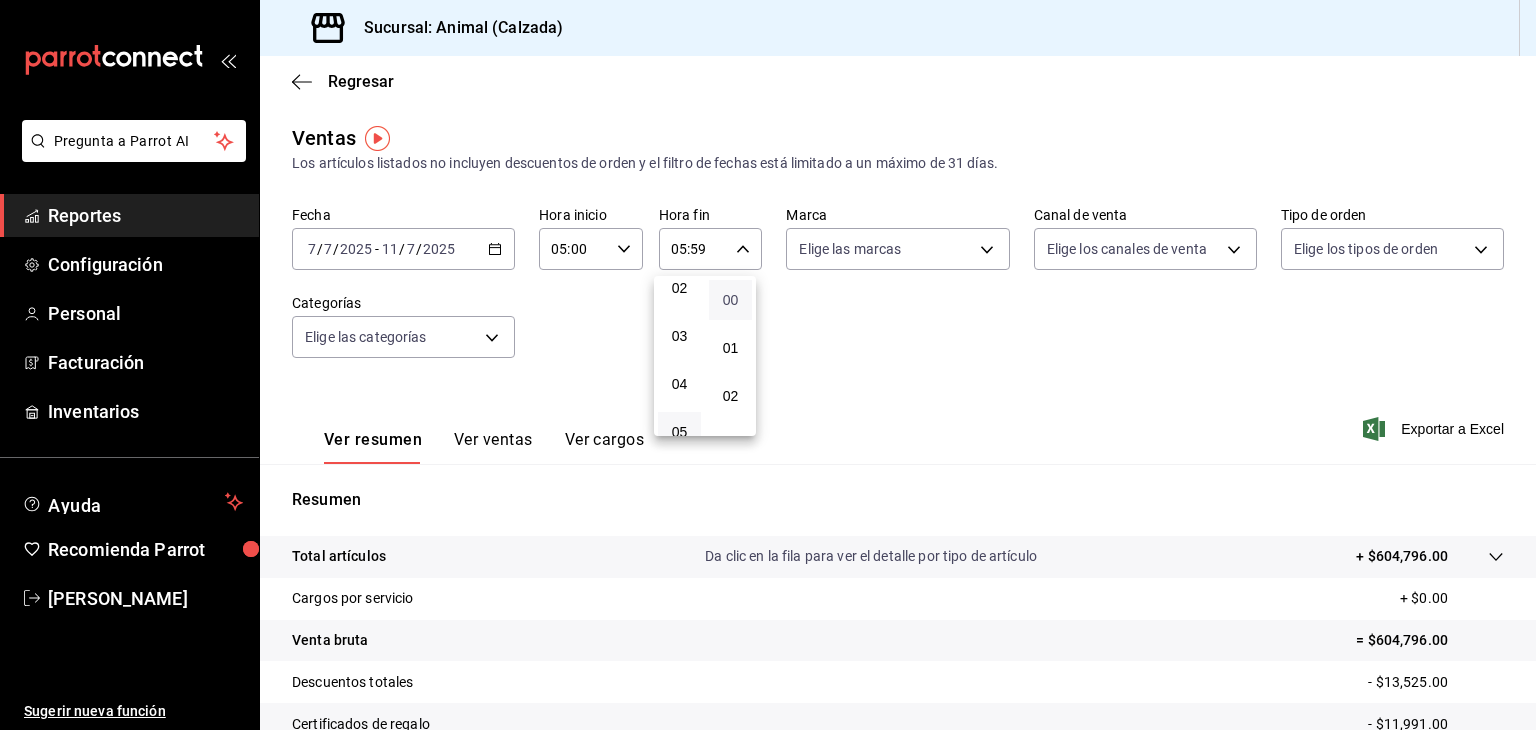 click on "00" at bounding box center (730, 300) 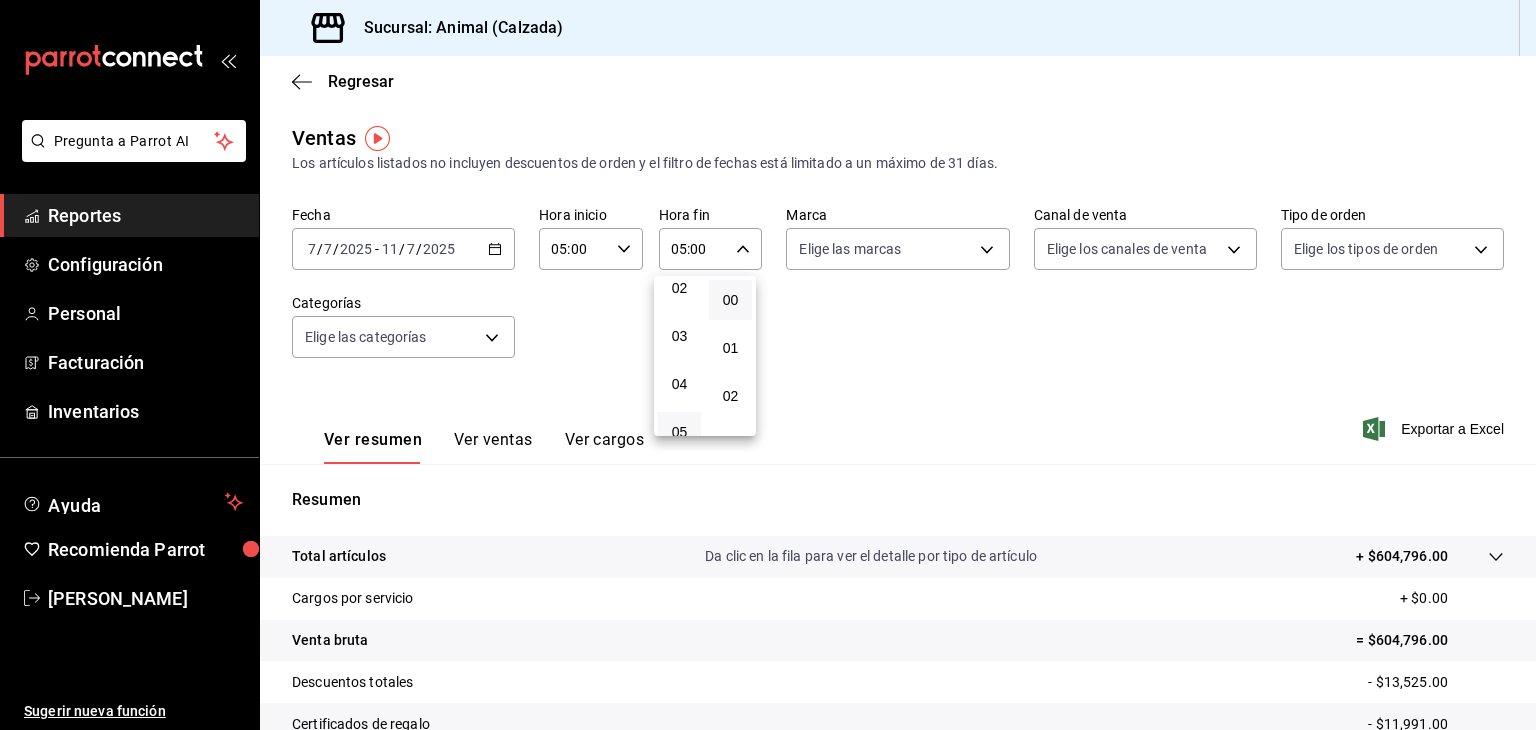 click at bounding box center (768, 365) 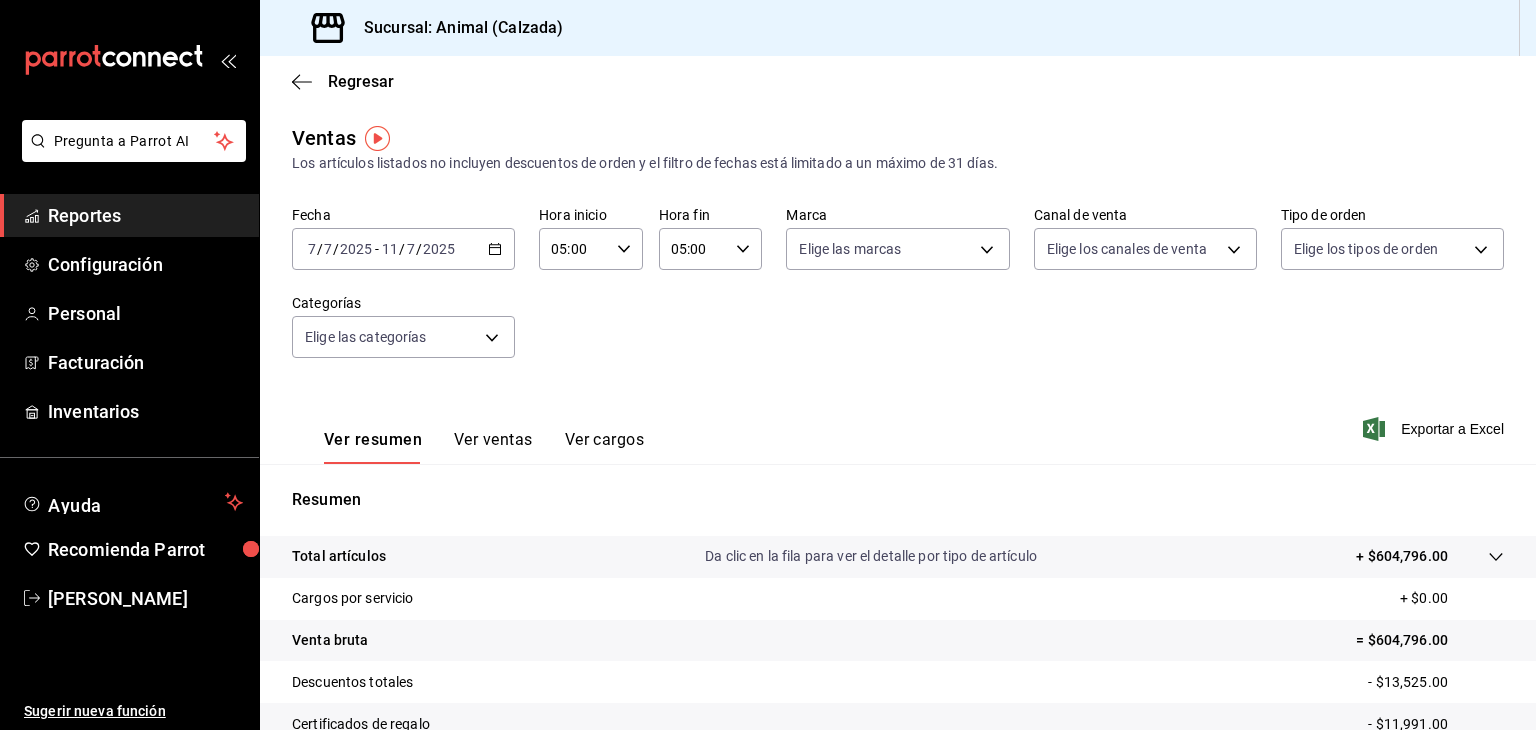 click at bounding box center [768, 365] 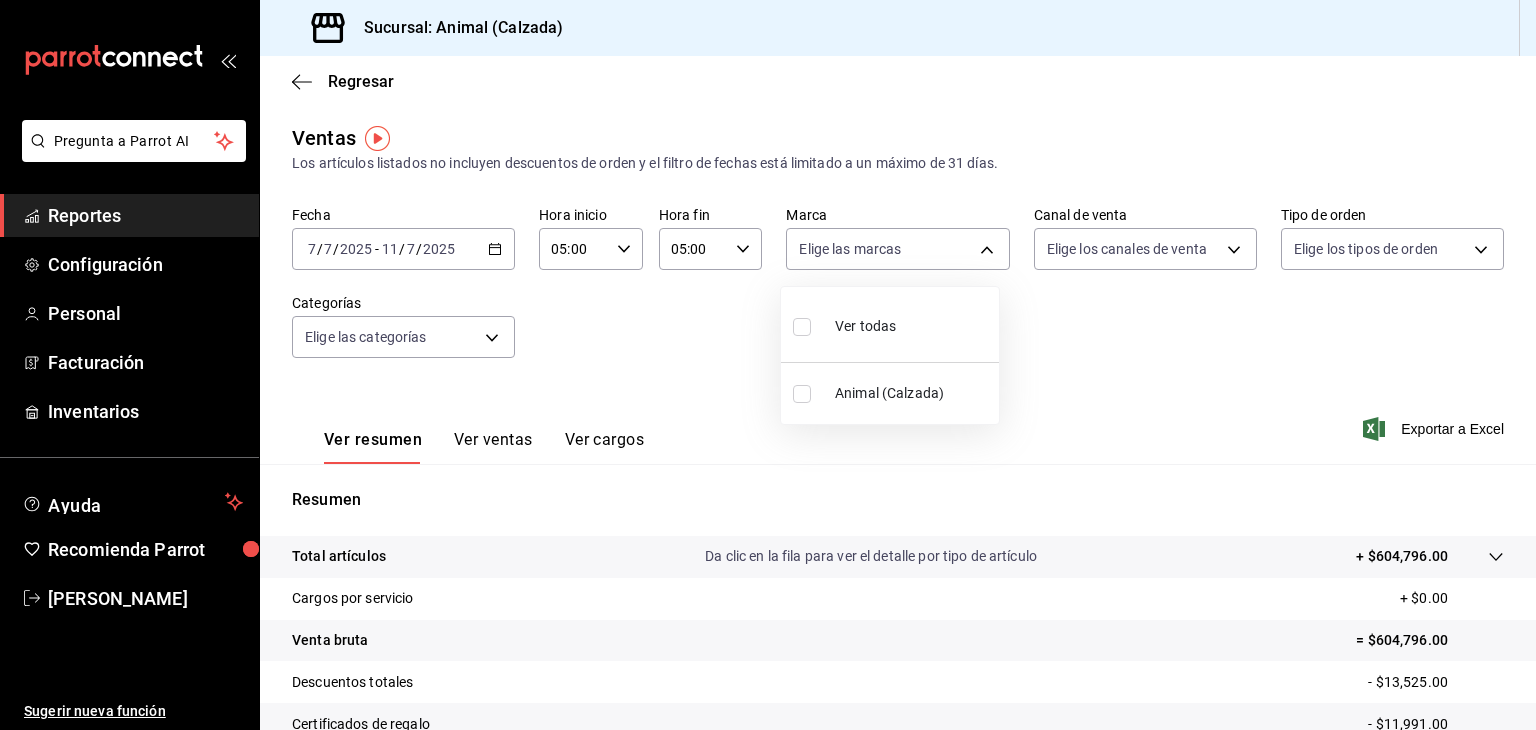 click on "Pregunta a Parrot AI Reportes   Configuración   Personal   Facturación   Inventarios   Ayuda Recomienda Parrot   [PERSON_NAME]   Sugerir nueva función   Sucursal: Animal (Calzada) Regresar Ventas Los artículos listados no incluyen descuentos de orden y el filtro de fechas está limitado a un máximo de 31 días. Fecha [DATE] [DATE] - [DATE] [DATE] Hora inicio 05:00 Hora inicio Hora fin 05:00 Hora fin Marca Elige las marcas Canal de venta Elige los canales de venta Tipo de orden Elige los tipos de orden Categorías Elige las categorías Ver resumen Ver ventas Ver cargos Exportar a Excel Resumen Total artículos Da clic en la fila para ver el detalle por tipo de artículo + $604,796.00 Cargos por servicio + $0.00 Venta bruta = $604,796.00 Descuentos totales - $13,525.00 Certificados de regalo - $11,991.00 Venta total = $579,280.00 Impuestos - $79,900.69 Venta neta = $499,379.31 Pregunta a Parrot AI Reportes   Configuración   Personal   Facturación   Inventarios   Ayuda" at bounding box center (768, 365) 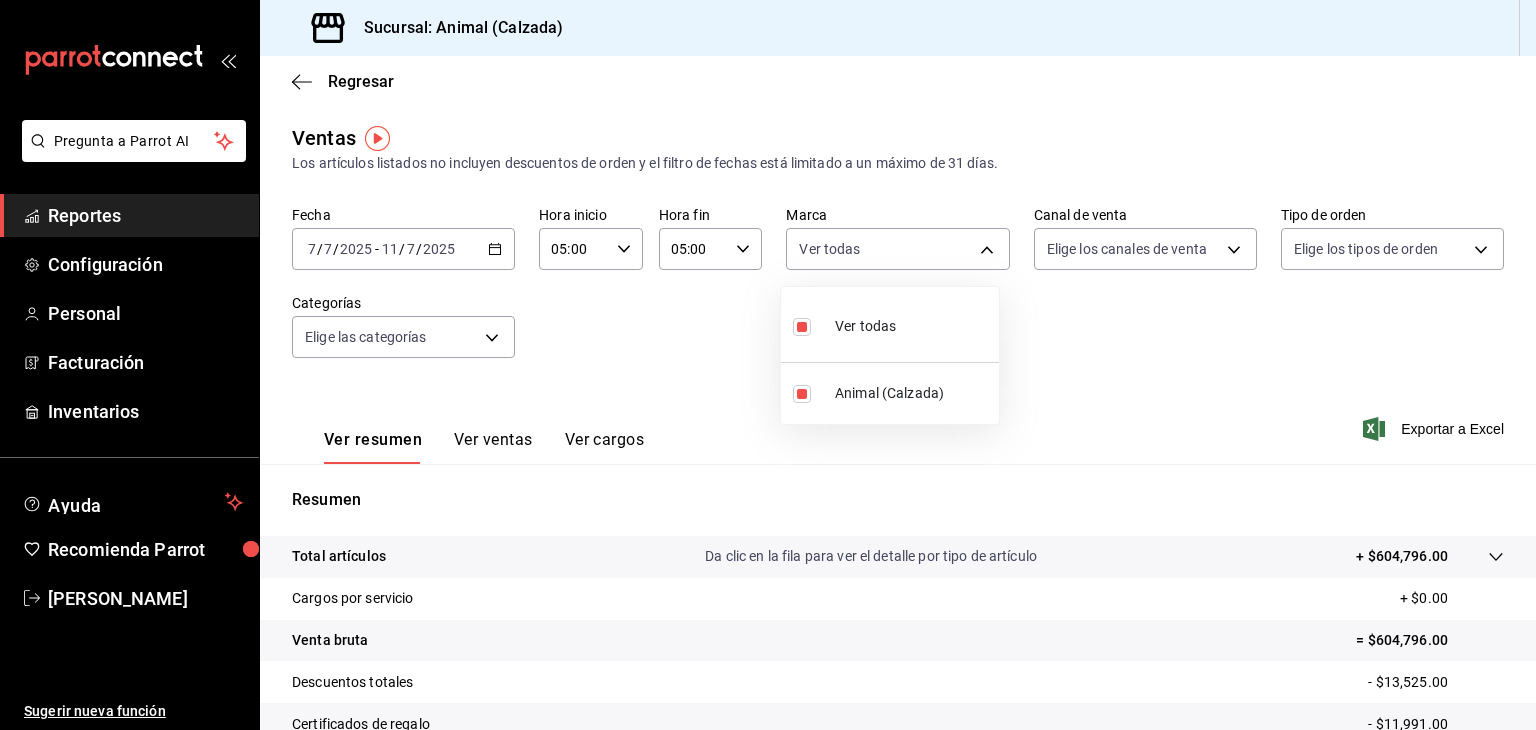 drag, startPoint x: 1097, startPoint y: 230, endPoint x: 1094, endPoint y: 240, distance: 10.440307 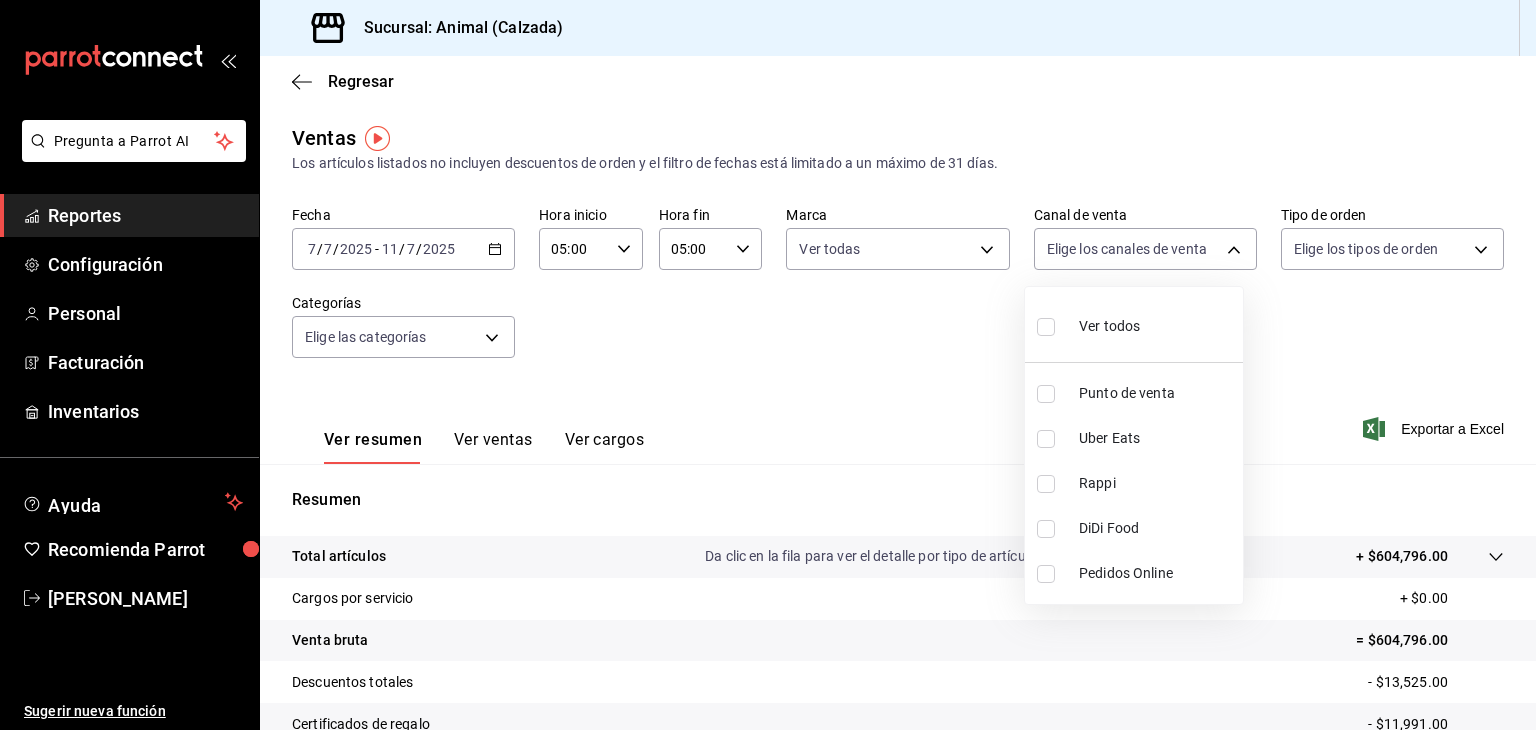 click on "Pregunta a Parrot AI Reportes   Configuración   Personal   Facturación   Inventarios   Ayuda Recomienda Parrot   [PERSON_NAME]   Sugerir nueva función   Sucursal: Animal (Calzada) Regresar Ventas Los artículos listados no incluyen descuentos de orden y el filtro de fechas está limitado a un máximo de 31 días. Fecha [DATE] [DATE] - [DATE] [DATE] Hora inicio 05:00 Hora inicio Hora fin 05:00 Hora fin Marca Ver todas e26472f3-9262-489d-bcba-4c6b034529c7 Canal de venta Elige los canales de venta Tipo de orden Elige los tipos de orden Categorías Elige las categorías Ver resumen Ver ventas Ver cargos Exportar a Excel Resumen Total artículos Da clic en la fila para ver el detalle por tipo de artículo + $604,796.00 Cargos por servicio + $0.00 Venta bruta = $604,796.00 Descuentos totales - $13,525.00 Certificados de regalo - $11,991.00 Venta total = $579,280.00 Impuestos - $79,900.69 Venta neta = $499,379.31 Pregunta a Parrot AI Reportes   Configuración   Personal   Facturación" at bounding box center [768, 365] 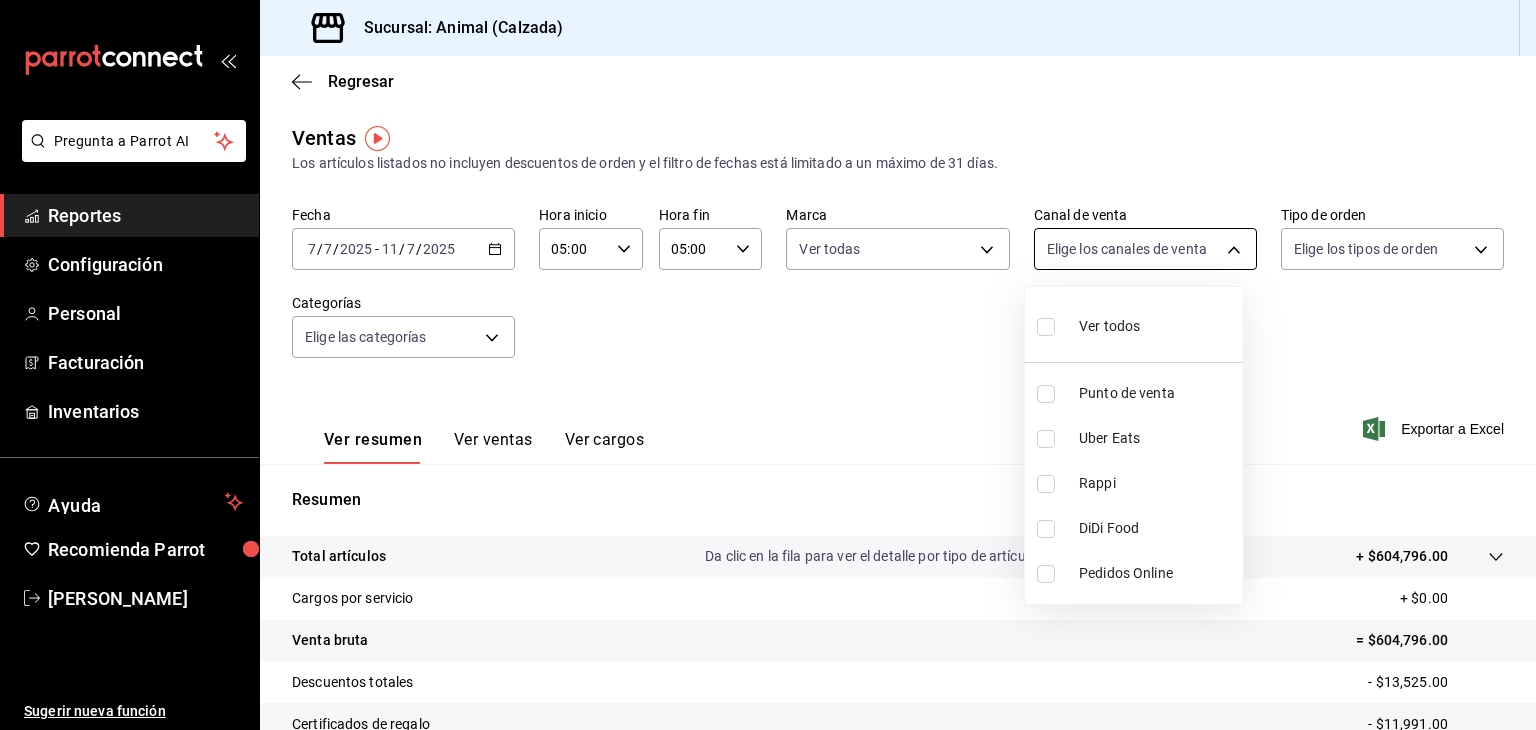 click on "Pregunta a Parrot AI Reportes   Configuración   Personal   Facturación   Inventarios   Ayuda Recomienda Parrot   [PERSON_NAME]   Sugerir nueva función   Sucursal: Animal (Calzada) Regresar Ventas Los artículos listados no incluyen descuentos de orden y el filtro de fechas está limitado a un máximo de 31 días. Fecha [DATE] [DATE] - [DATE] [DATE] Hora inicio 05:00 Hora inicio Hora fin 05:00 Hora fin Marca Ver todas e26472f3-9262-489d-bcba-4c6b034529c7 Canal de venta Elige los canales de venta Tipo de orden Elige los tipos de orden Categorías Elige las categorías Ver resumen Ver ventas Ver cargos Exportar a Excel Resumen Total artículos Da clic en la fila para ver el detalle por tipo de artículo + $604,796.00 Cargos por servicio + $0.00 Venta bruta = $604,796.00 Descuentos totales - $13,525.00 Certificados de regalo - $11,991.00 Venta total = $579,280.00 Impuestos - $79,900.69 Venta neta = $499,379.31 Pregunta a Parrot AI Reportes   Configuración   Personal   Facturación" at bounding box center [768, 365] 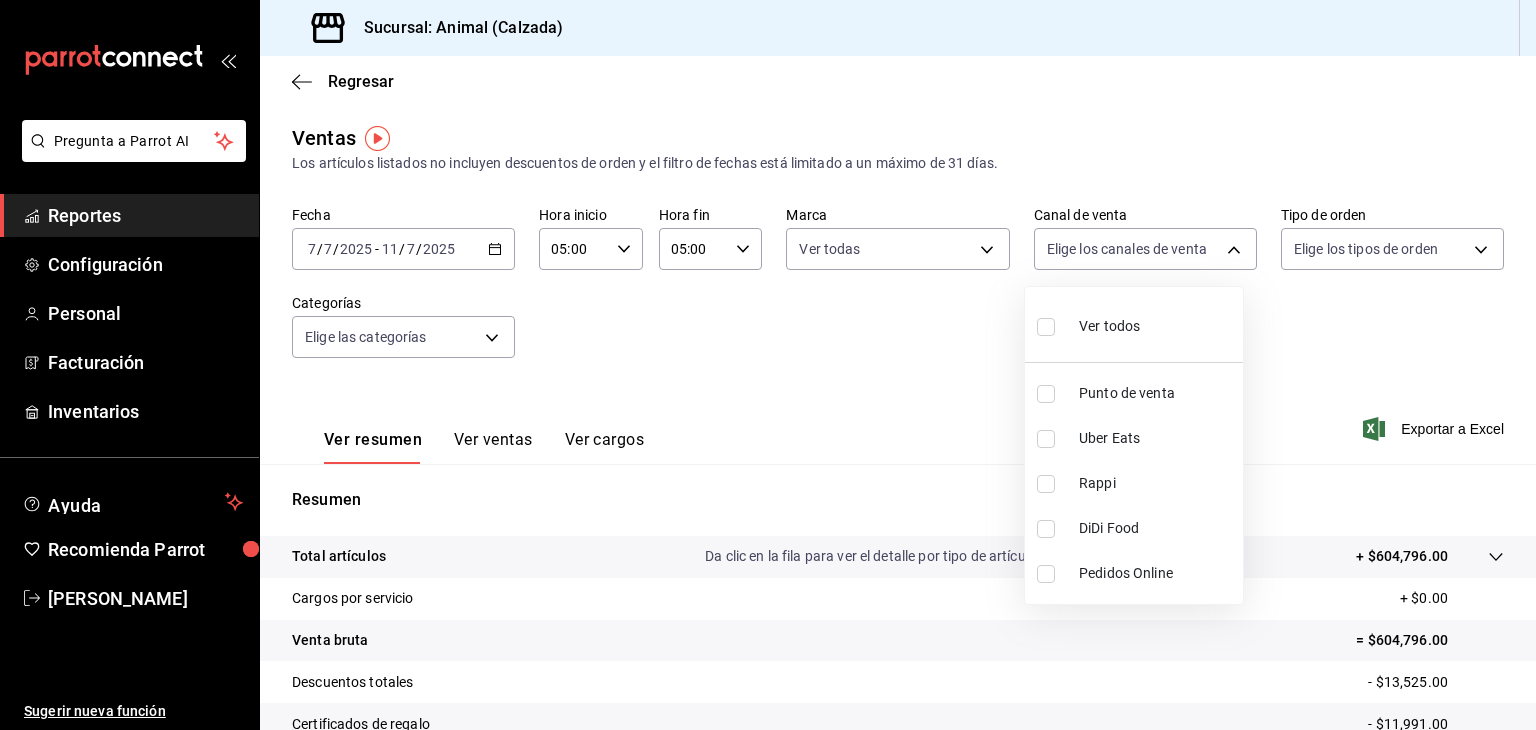 click at bounding box center [1046, 327] 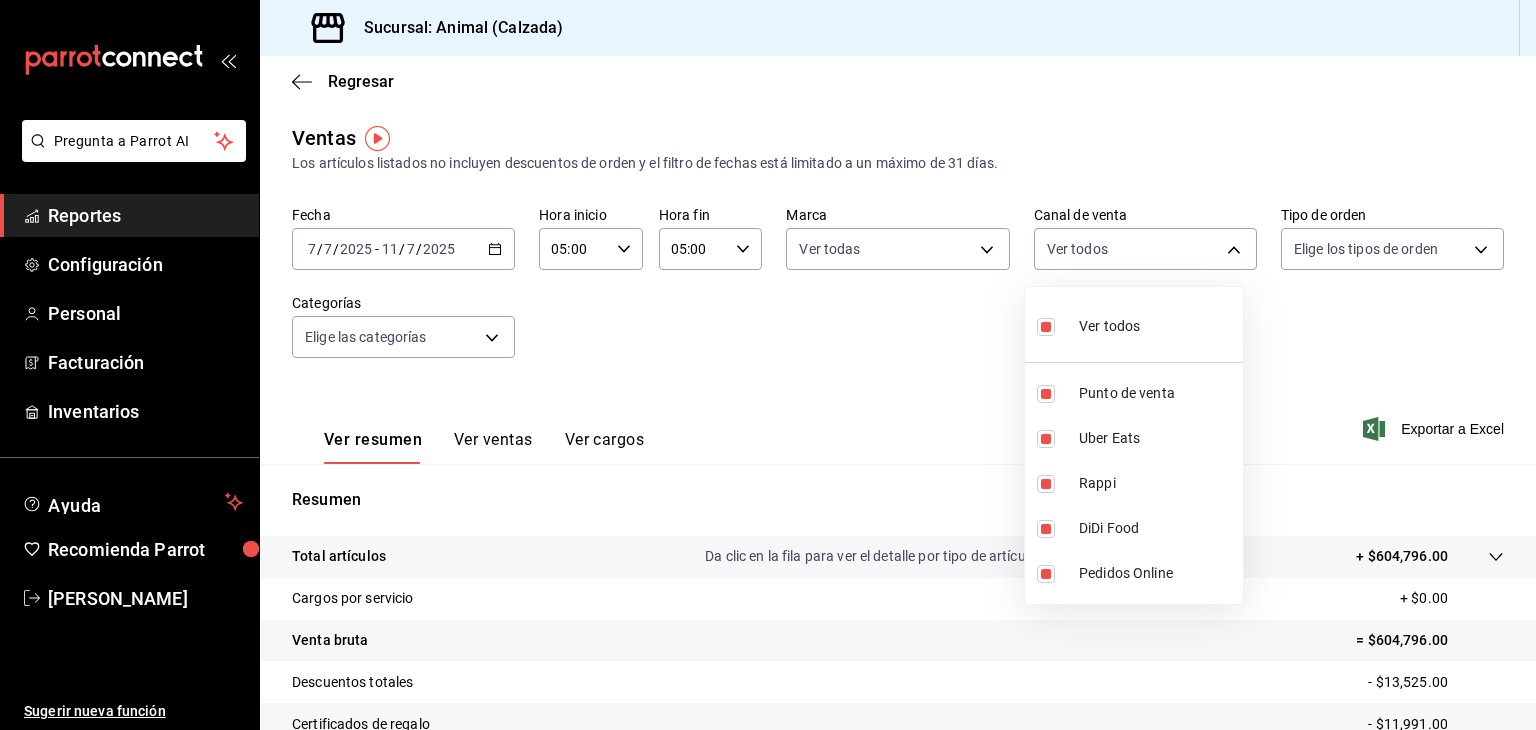 click at bounding box center (768, 365) 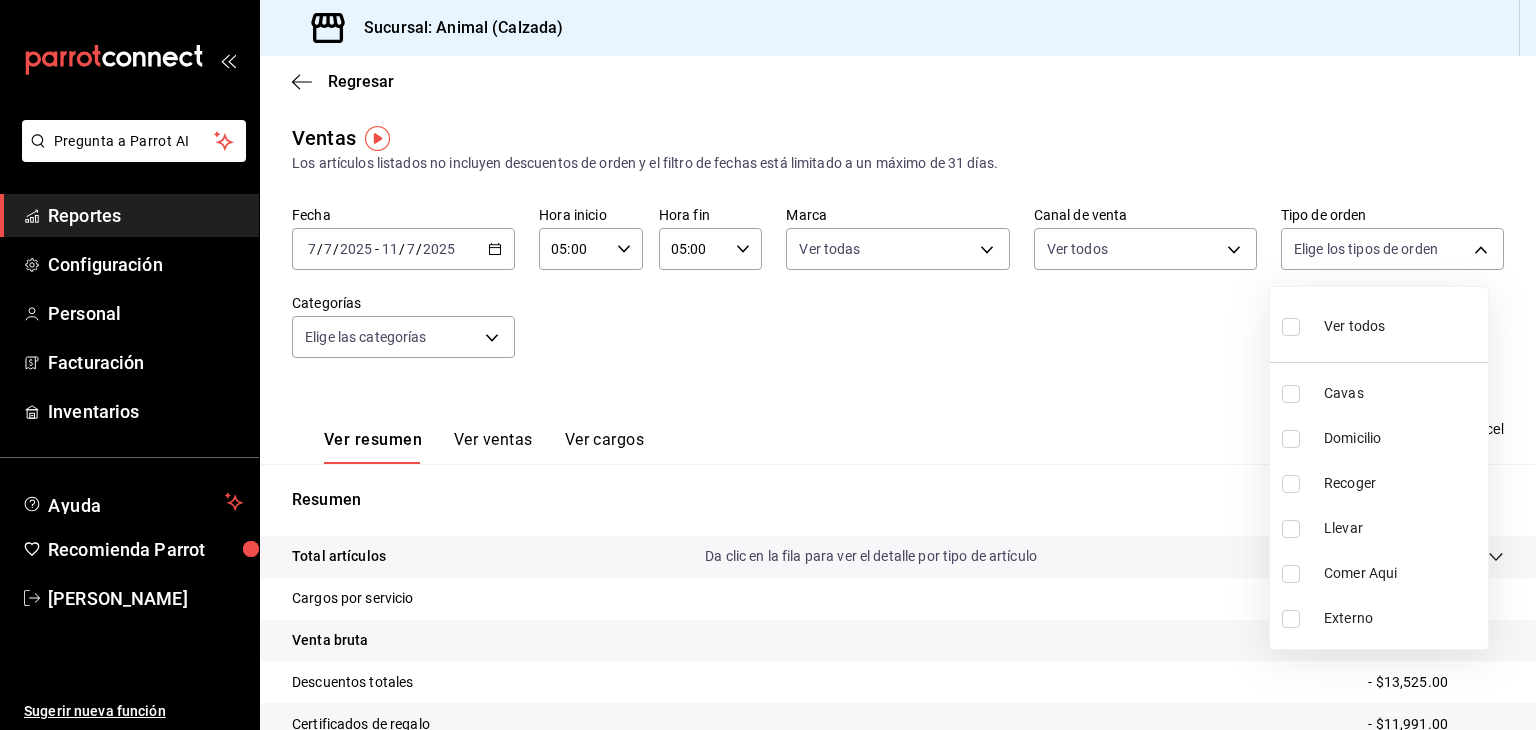 click on "Pregunta a Parrot AI Reportes   Configuración   Personal   Facturación   Inventarios   Ayuda Recomienda Parrot   [PERSON_NAME]   Sugerir nueva función   Sucursal: Animal (Calzada) Regresar Ventas Los artículos listados no incluyen descuentos de orden y el filtro de fechas está limitado a un máximo de 31 días. Fecha [DATE] [DATE] - [DATE] [DATE] Hora inicio 05:00 Hora inicio Hora fin 05:00 Hora fin Marca Ver todas e26472f3-9262-489d-bcba-4c6b034529c7 Canal de venta Ver todos PARROT,UBER_EATS,RAPPI,DIDI_FOOD,ONLINE Tipo de orden Elige los tipos de orden Categorías Elige las categorías Ver resumen Ver ventas Ver cargos Exportar a Excel Resumen Total artículos Da clic en la fila para ver el detalle por tipo de artículo + $604,796.00 Cargos por servicio + $0.00 Venta bruta = $604,796.00 Descuentos totales - $13,525.00 Certificados de regalo - $11,991.00 Venta total = $579,280.00 Impuestos - $79,900.69 Venta neta = $499,379.31 Pregunta a Parrot AI Reportes   Configuración" at bounding box center (768, 365) 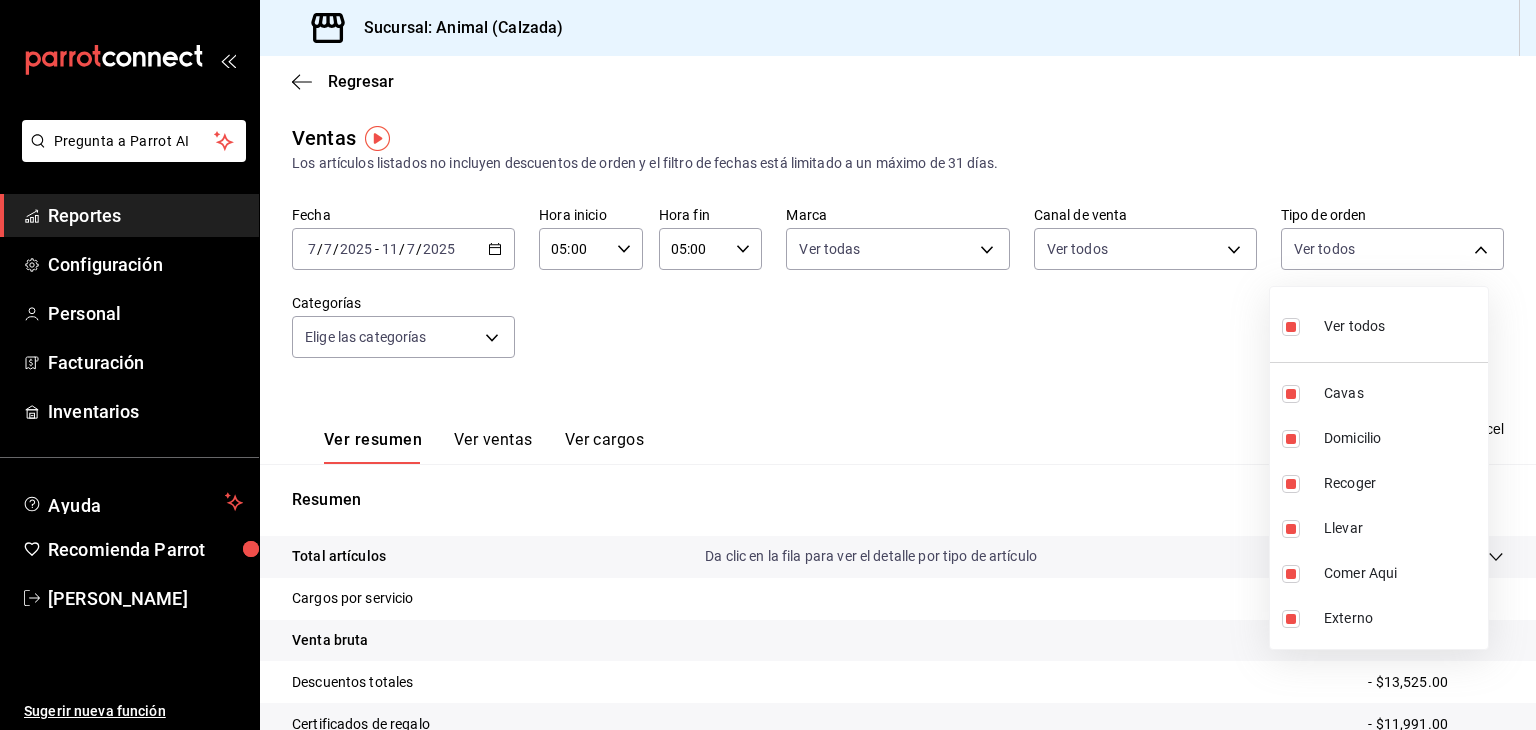 click at bounding box center (768, 365) 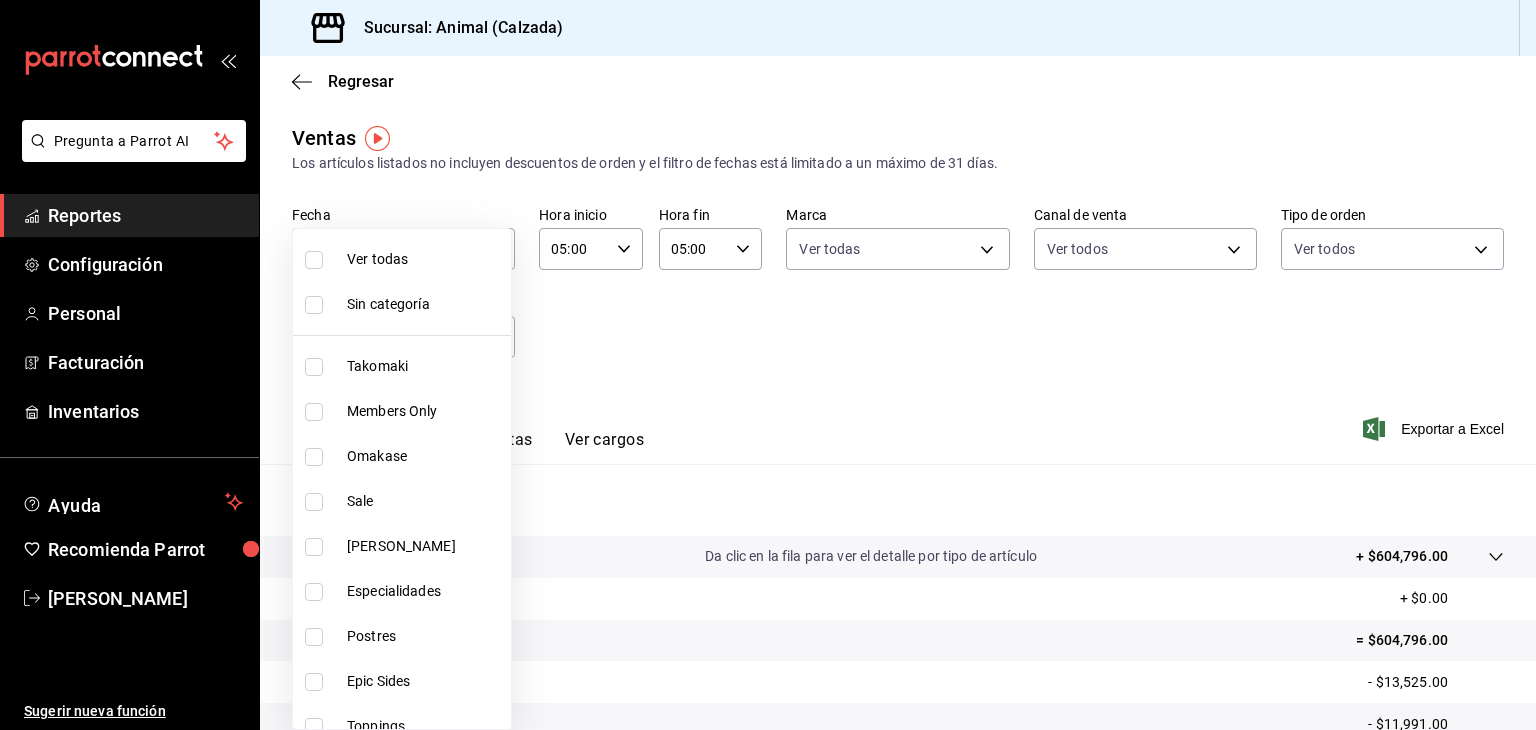 click on "Pregunta a Parrot AI Reportes   Configuración   Personal   Facturación   Inventarios   Ayuda Recomienda Parrot   [PERSON_NAME]   Sugerir nueva función   Sucursal: Animal (Calzada) Regresar Ventas Los artículos listados no incluyen descuentos de orden y el filtro de fechas está limitado a un máximo de 31 días. Fecha [DATE] [DATE] - [DATE] [DATE] Hora inicio 05:00 Hora inicio Hora fin 05:00 Hora fin Marca Ver todas e26472f3-9262-489d-bcba-4c6b034529c7 Canal de venta Ver todos PARROT,UBER_EATS,RAPPI,DIDI_FOOD,ONLINE Tipo de orden Ver todos 588630d3-b511-4bba-a729-32472510037f,54b7ae00-ca47-4ec1-b7ff-55842c0a2b62,92293fd7-2d7b-430b-85d7-0dfe47b44eba,6237157c-a0f8-48ff-b796-8e4576b5f3c5,200a31bf-f5a3-4f69-a302-e0fd34b5ac63,EXTERNAL Categorías Elige las categorías Ver resumen Ver ventas Ver cargos Exportar a Excel Resumen Total artículos Da clic en la fila para ver el detalle por tipo de artículo + $604,796.00 Cargos por servicio + $0.00 Venta bruta = $604,796.00 Descuentos totales" at bounding box center [768, 365] 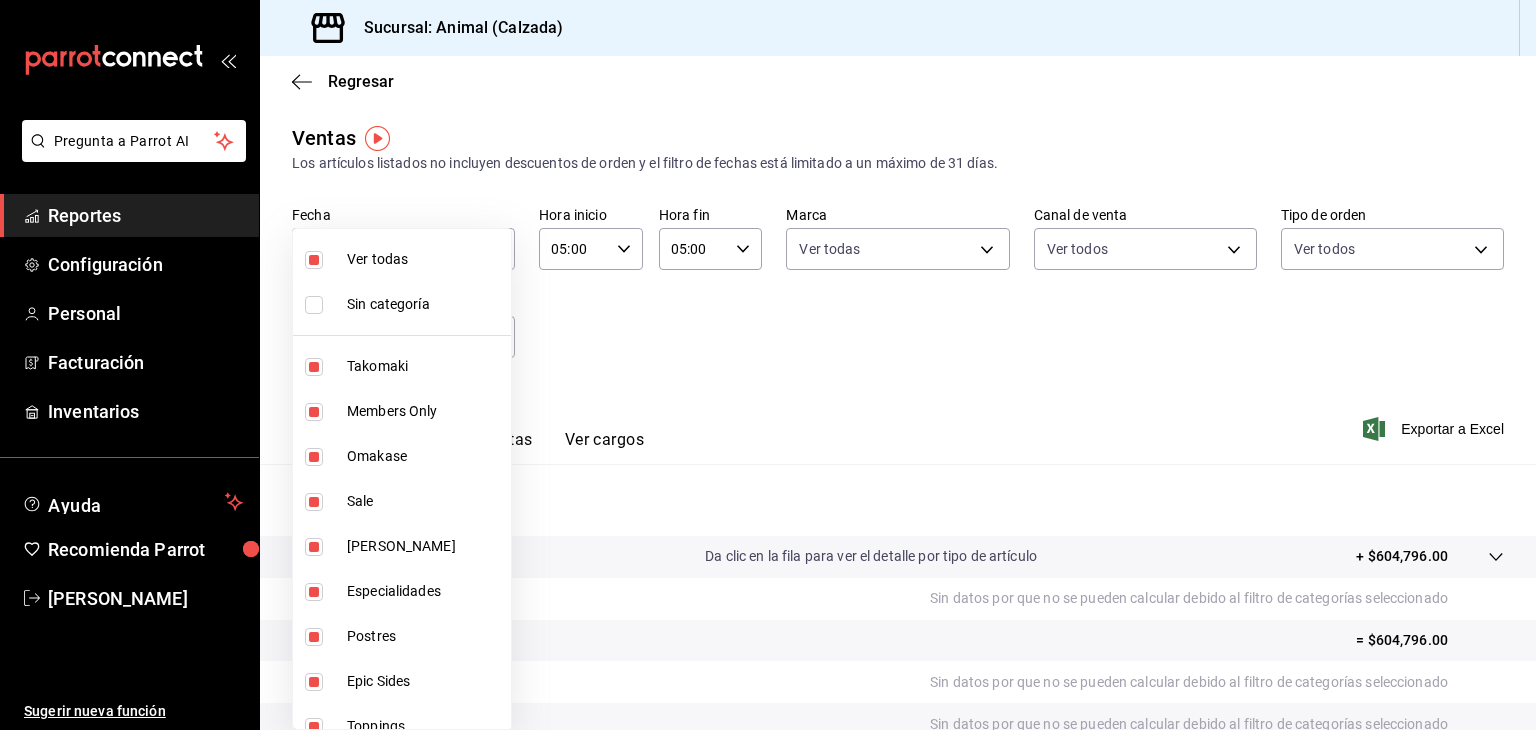 click at bounding box center [768, 365] 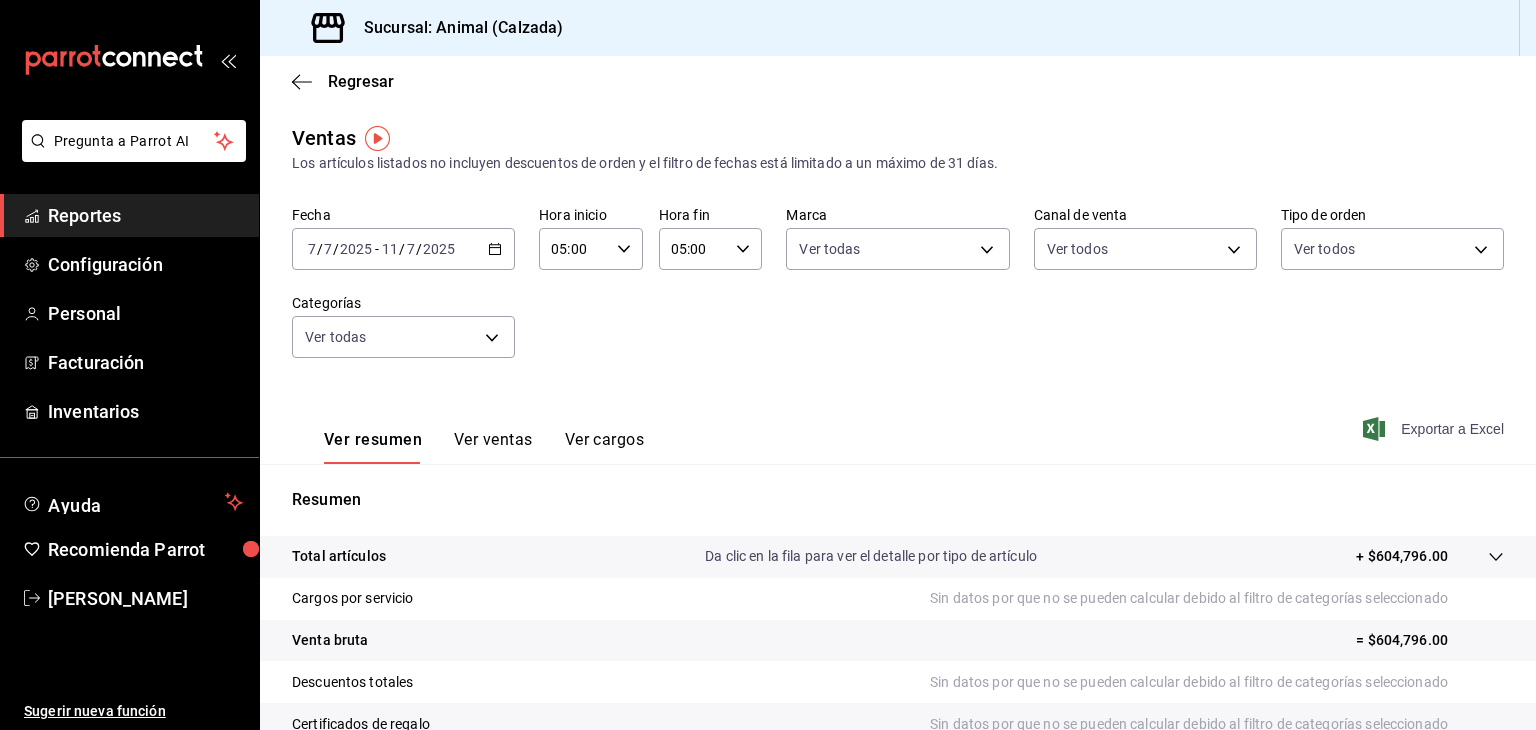 click on "Exportar a Excel" at bounding box center [1435, 429] 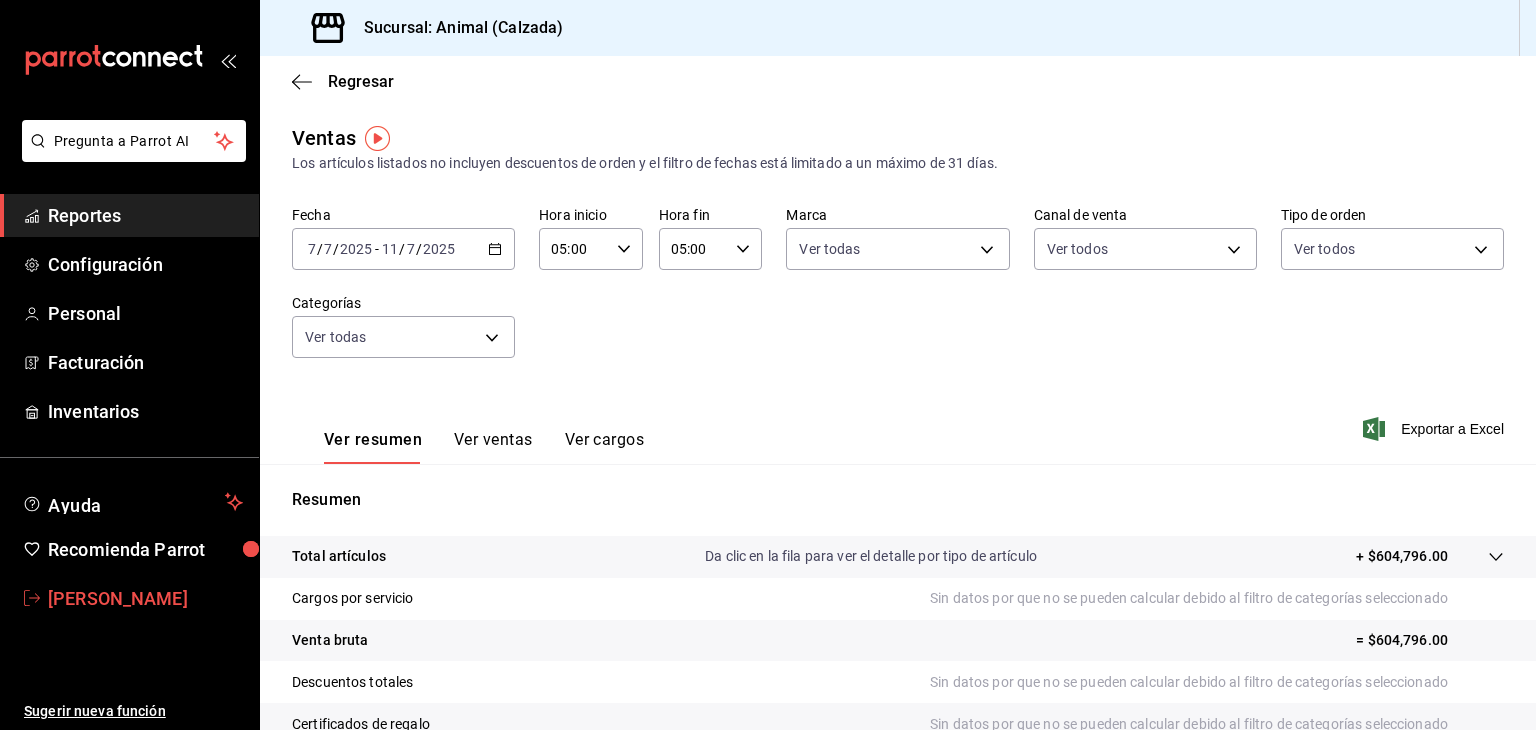click on "[PERSON_NAME]" at bounding box center [145, 598] 